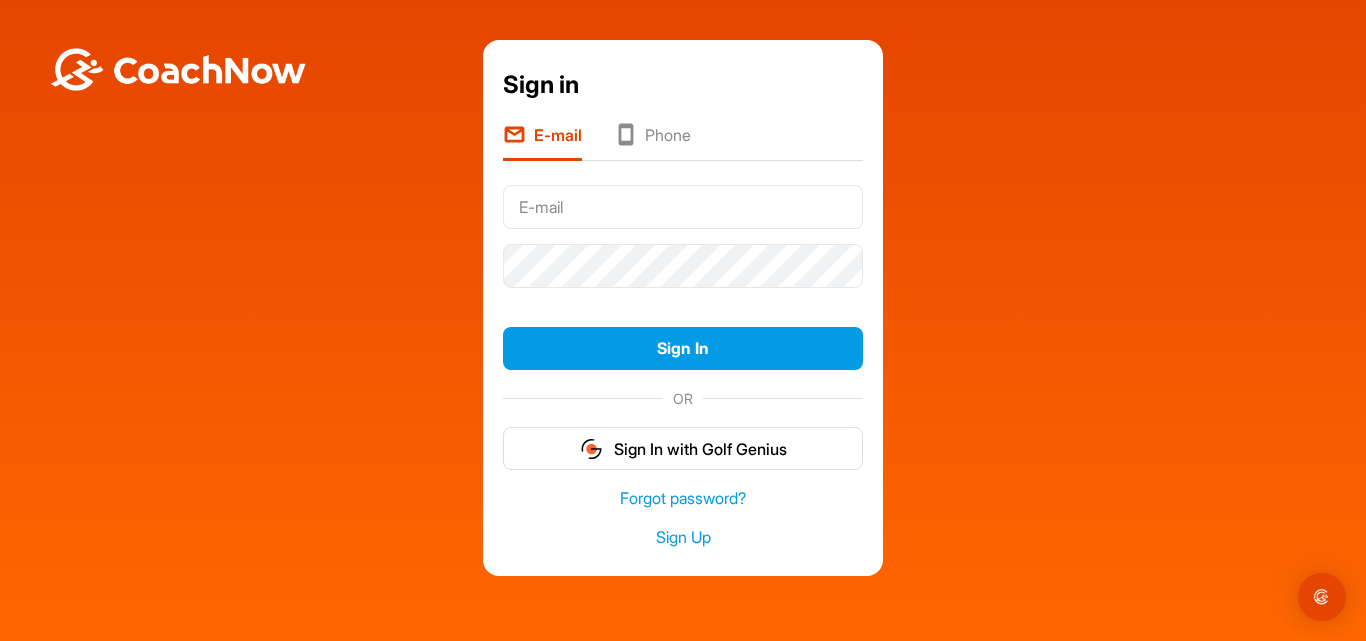 scroll, scrollTop: 0, scrollLeft: 0, axis: both 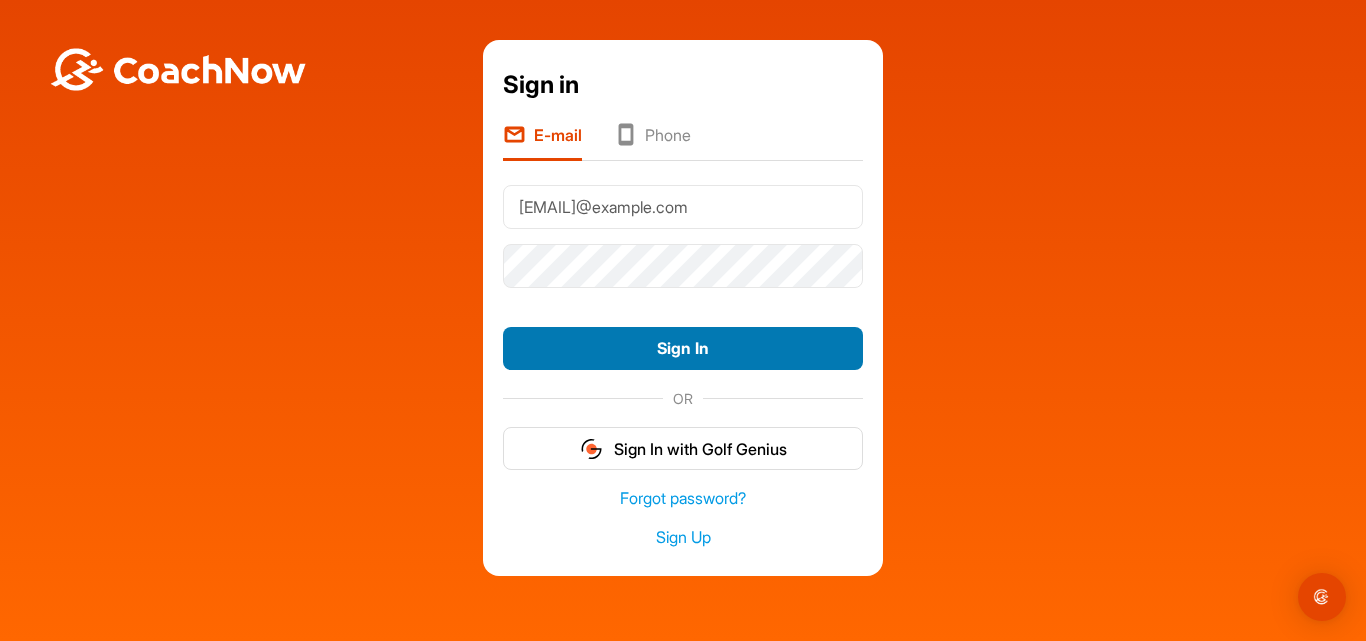 click on "Sign In" at bounding box center [683, 348] 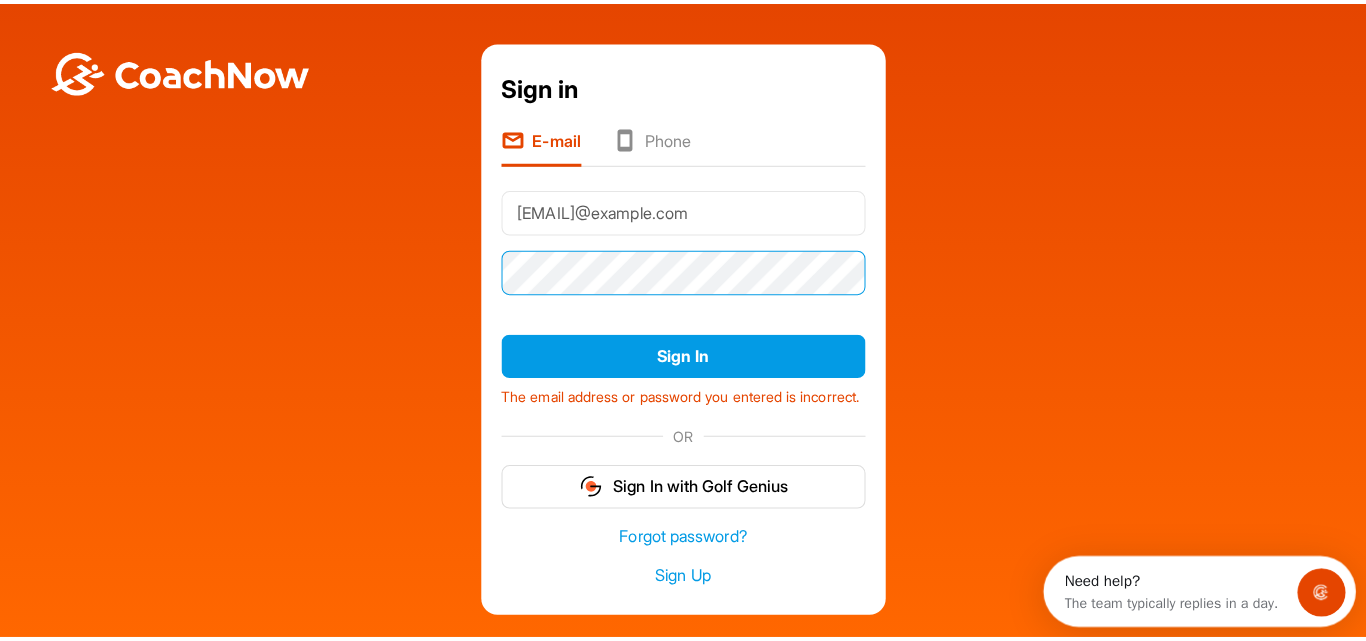 scroll, scrollTop: 0, scrollLeft: 0, axis: both 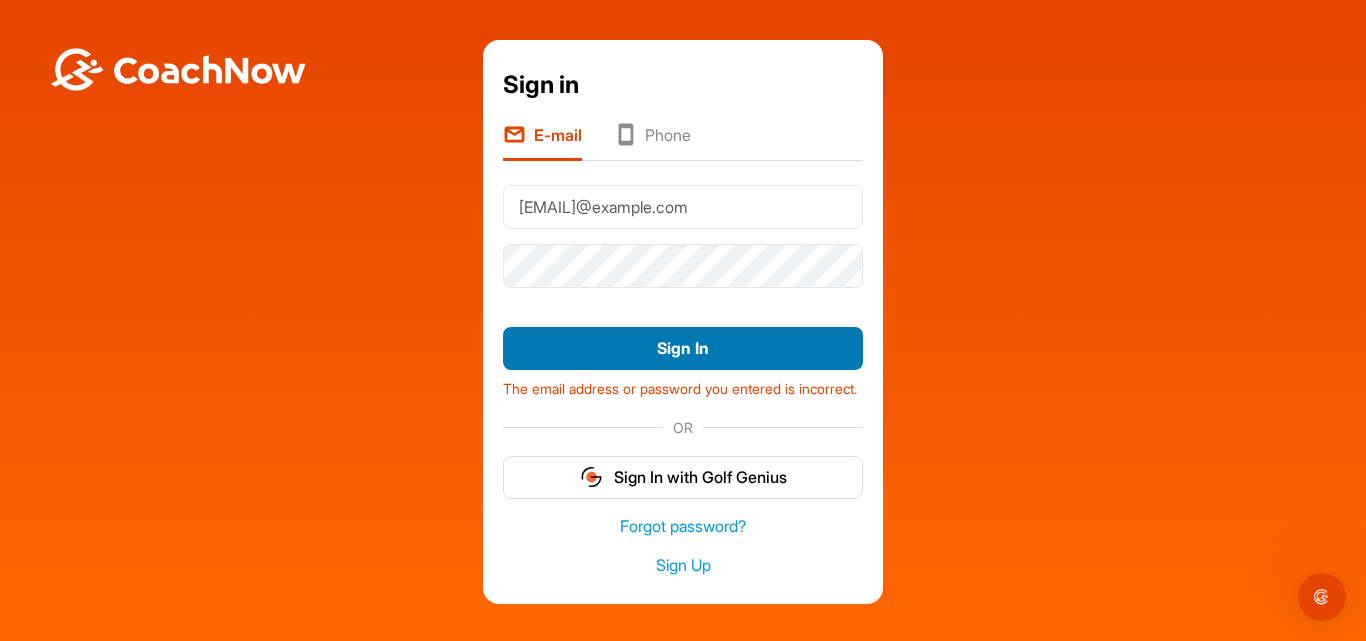 click on "Sign In" at bounding box center [683, 348] 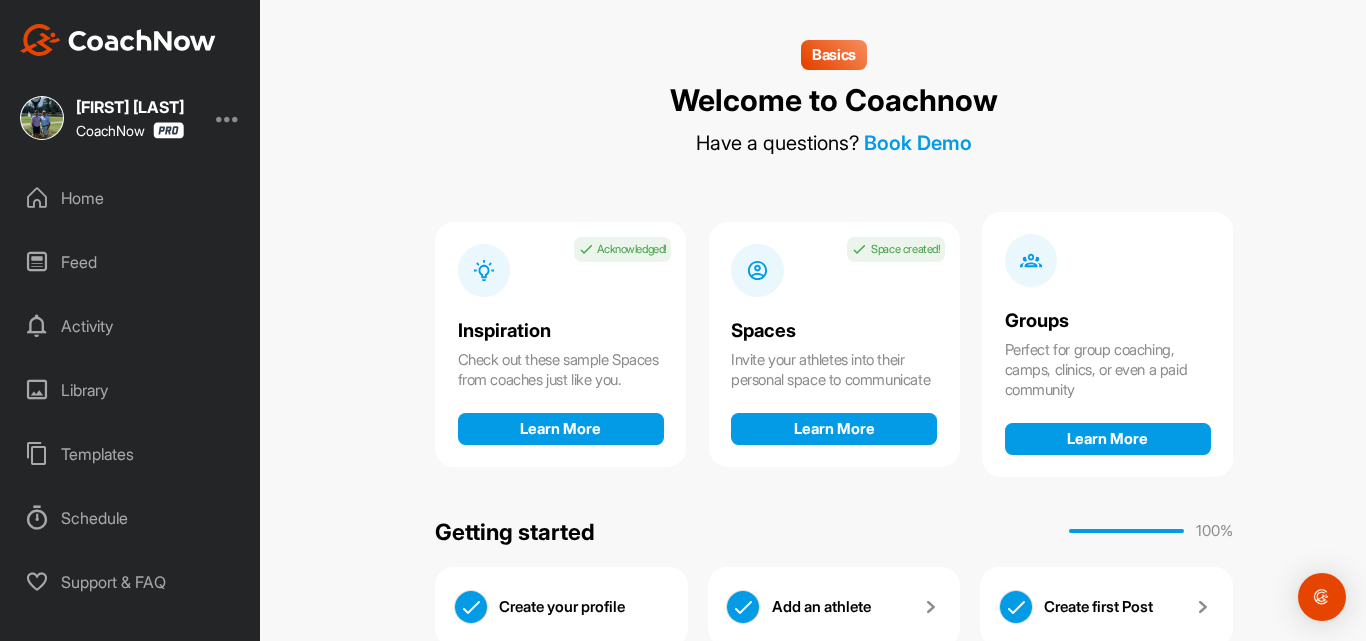 scroll, scrollTop: 0, scrollLeft: 0, axis: both 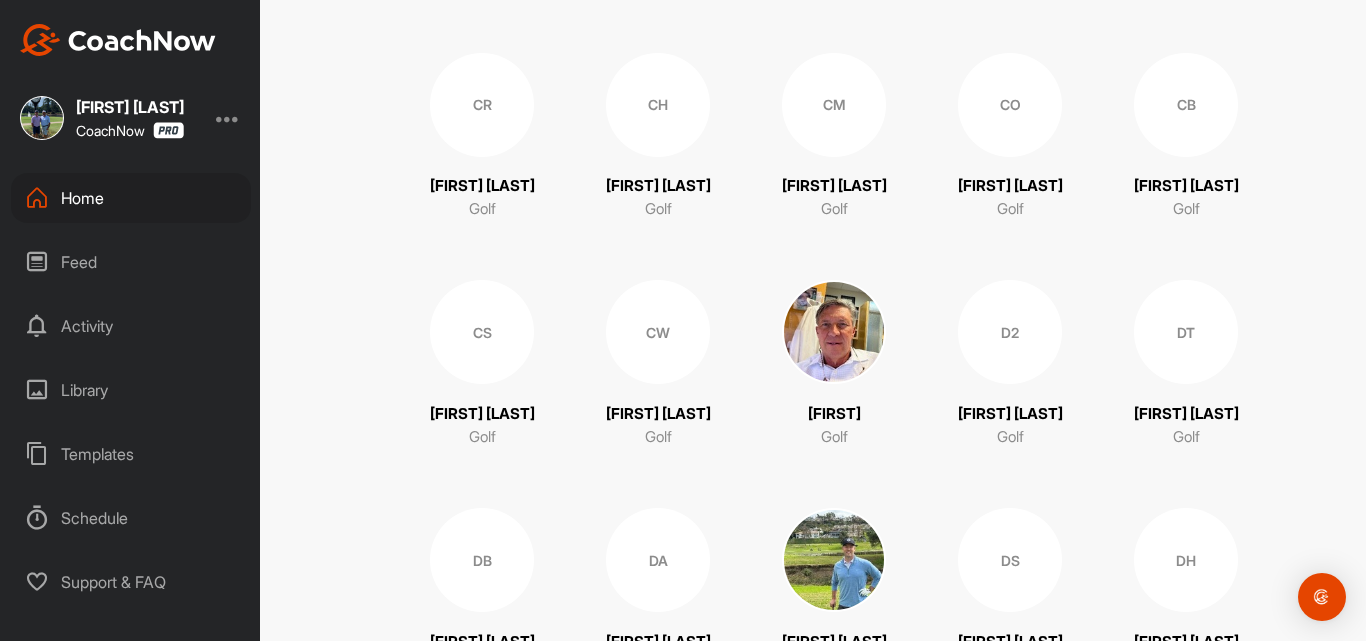 click at bounding box center (834, 332) 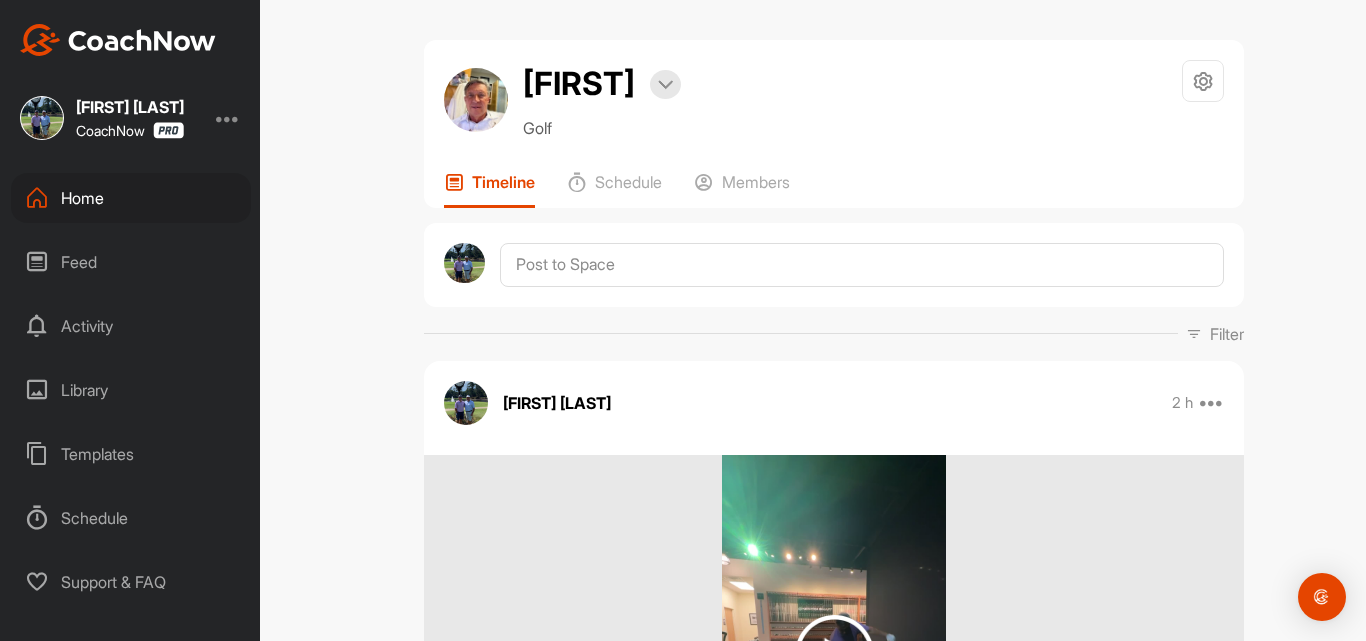 scroll, scrollTop: 0, scrollLeft: 0, axis: both 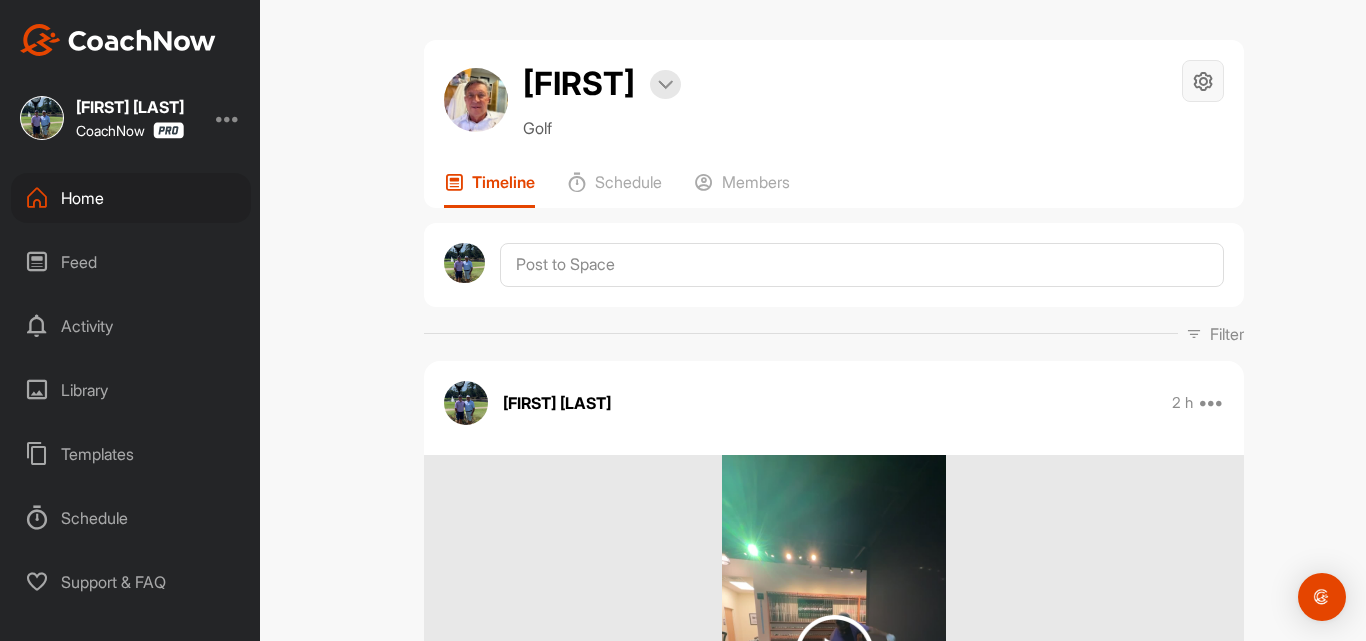 click at bounding box center (1203, 81) 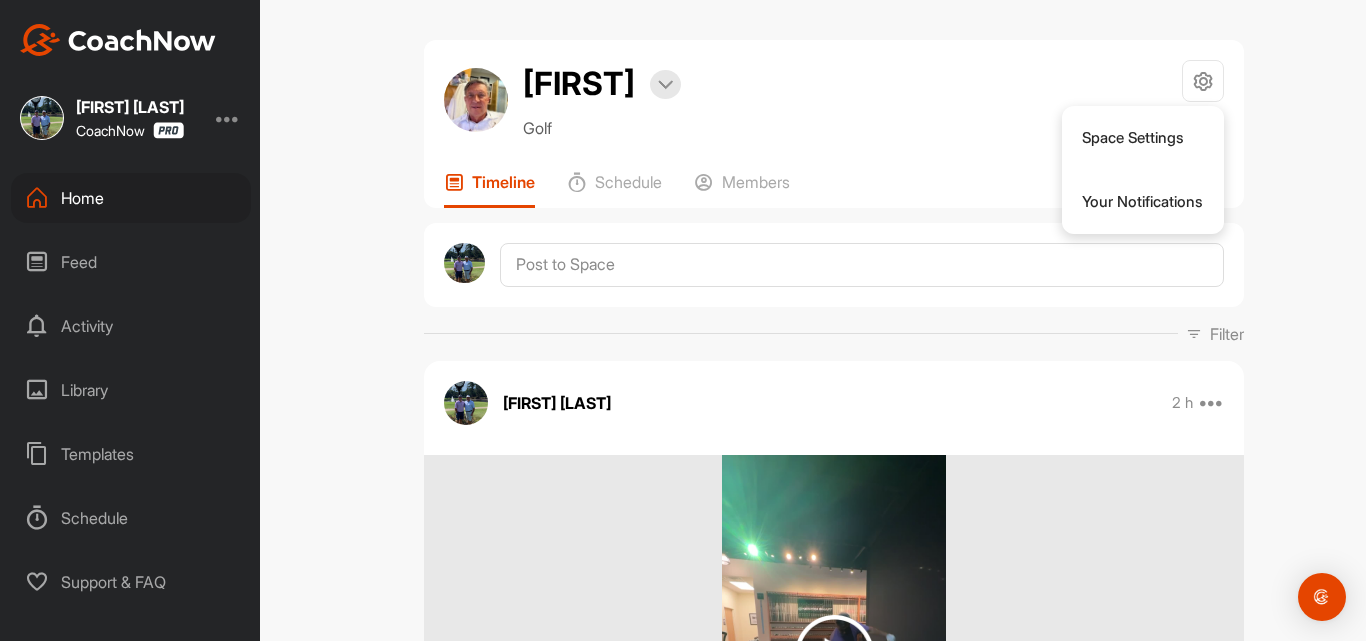click on "Collie Bookings Golf Space Settings Your Notifications Timeline Schedule Members Filter Media Type Images Videos Notes Audio Documents Author AE Alec E aleceisenstein@gmail.com AH Andy Hackett hacketta@gmail.com AS Andy Seavers ajseavers@gmail.com Andy slaughter tardis175@protonmail.com AM Anthony Mole' anthonymole5@gmail.com BL Barney Lynch lynchbp@msn.com BF Ben Fogg benjamin.b.fogg@gmail.com BP Ben Phillips benp593@gmail.com BZ Ben Z bzyski@gmail.com BM Betsy Martin betsymartinsells@gmail.com BS Billy Shuman billy@billyshuman.com BB Bizzy bisnett mgbizzy@gmail.com BM Bob Moran bobmo910@icloud.com BW Bob Wamboldt rdwambo@gmail.com BW Brad Wilson brad@coastalwebteam.com BH Brent Herlong wbherlong@gmail.com BH Brent Horne cbrent11@gmail.com BY Brooke Yarbrough bgalvan@hotmail.com CP Caleb Pierce caleb.pierce742@gmail.com CS Chad Smith smithcw28@gmail.com CC Chanan Cole chanan@levelbuildingprojects.com CR Charlie Roe charlieroe954@gmail.com CH Chris Huff huffc12@gmail.com CM Chris Mortimer cmorti86@icloud.com" at bounding box center (834, 6478) 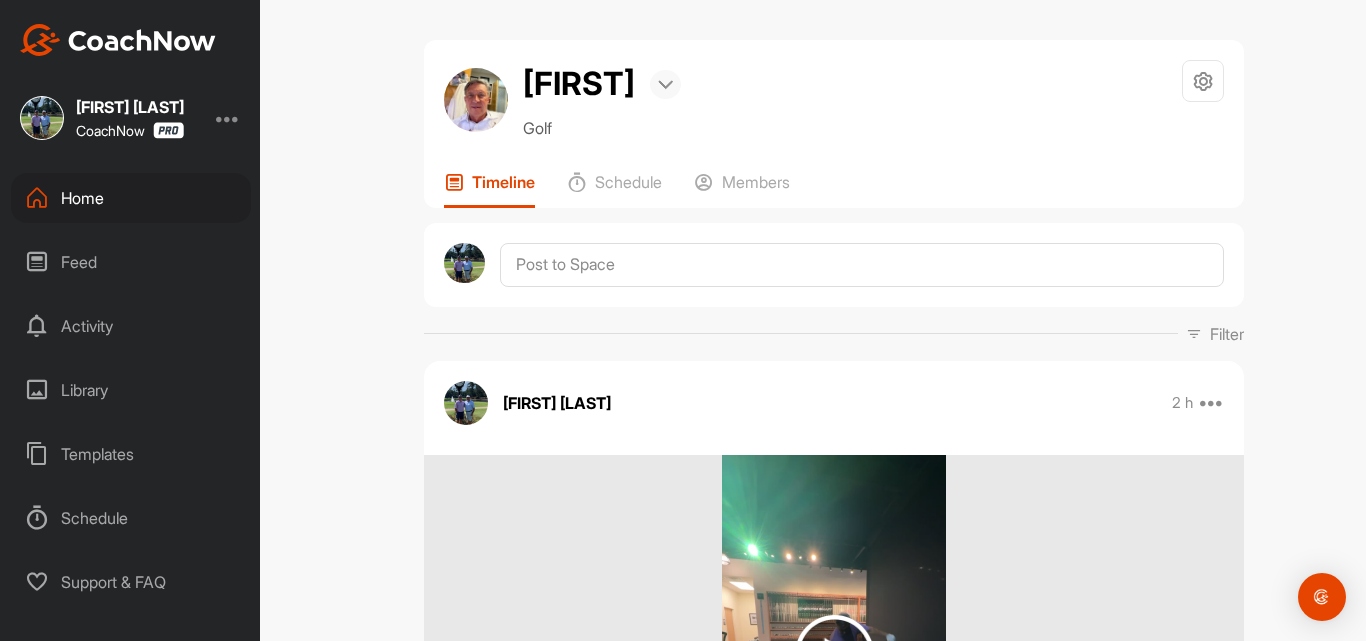 click at bounding box center [665, 85] 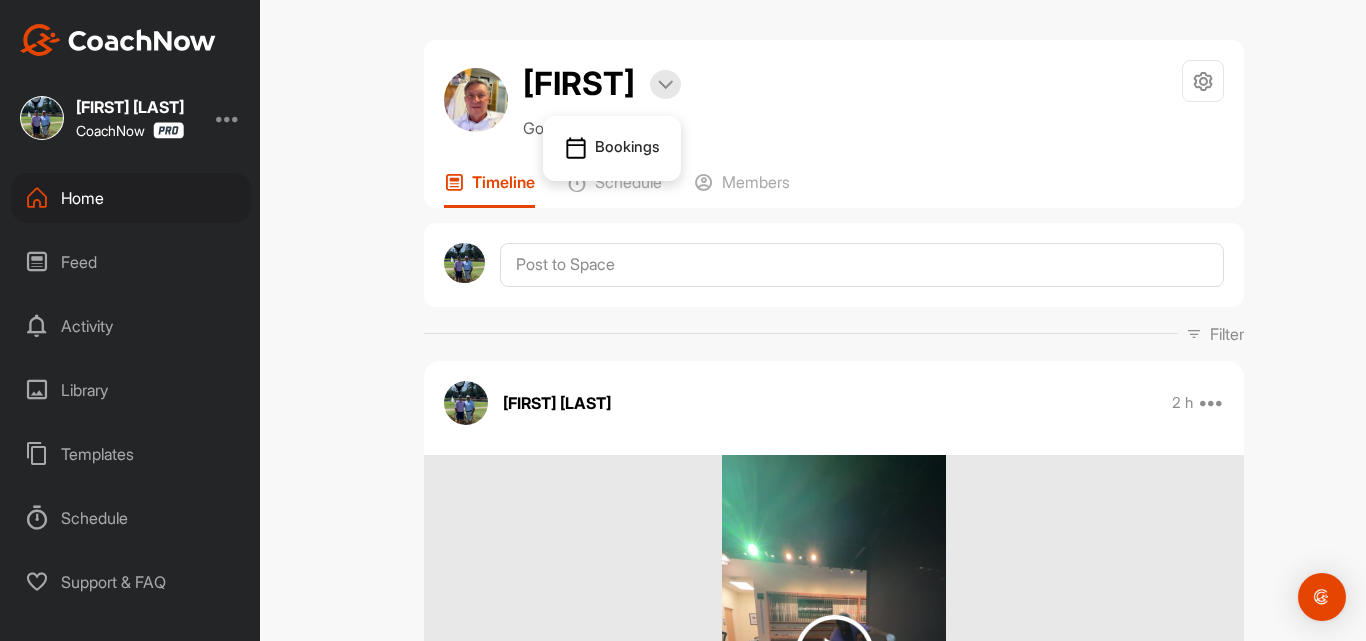click on "Collie Bookings Golf Space Settings Your Notifications" at bounding box center [834, 100] 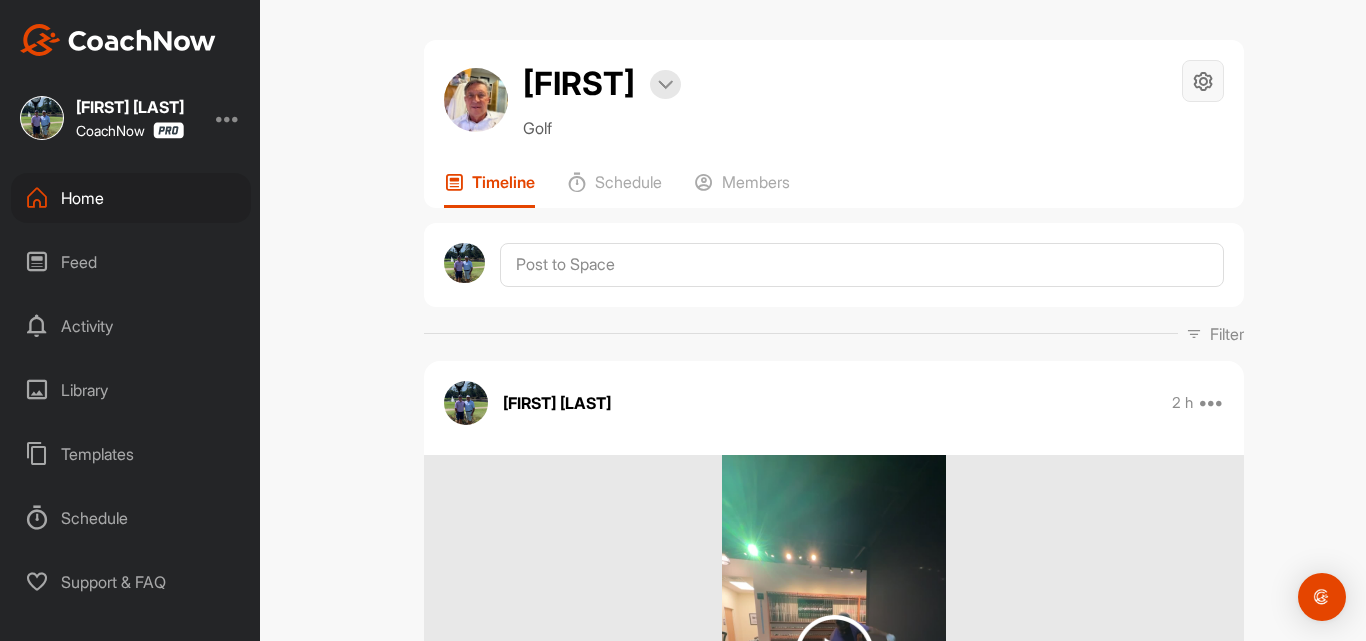 click at bounding box center [1203, 81] 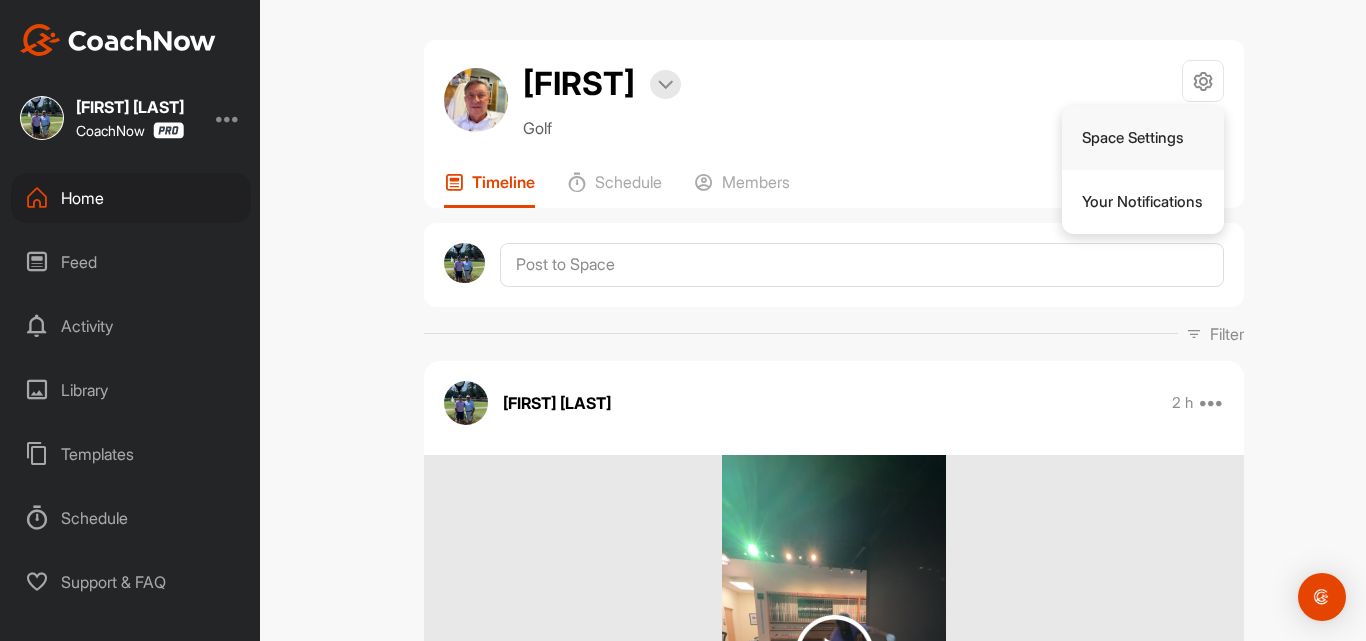 click on "Space Settings" at bounding box center [1143, 138] 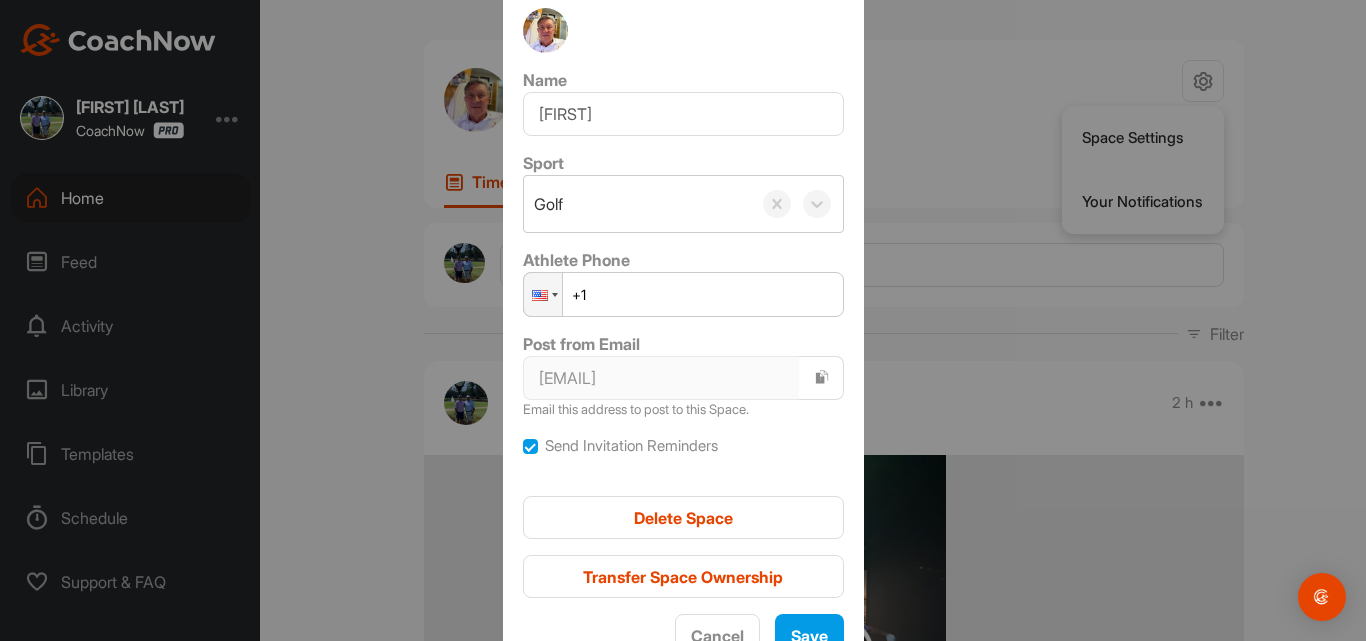 scroll, scrollTop: 93, scrollLeft: 0, axis: vertical 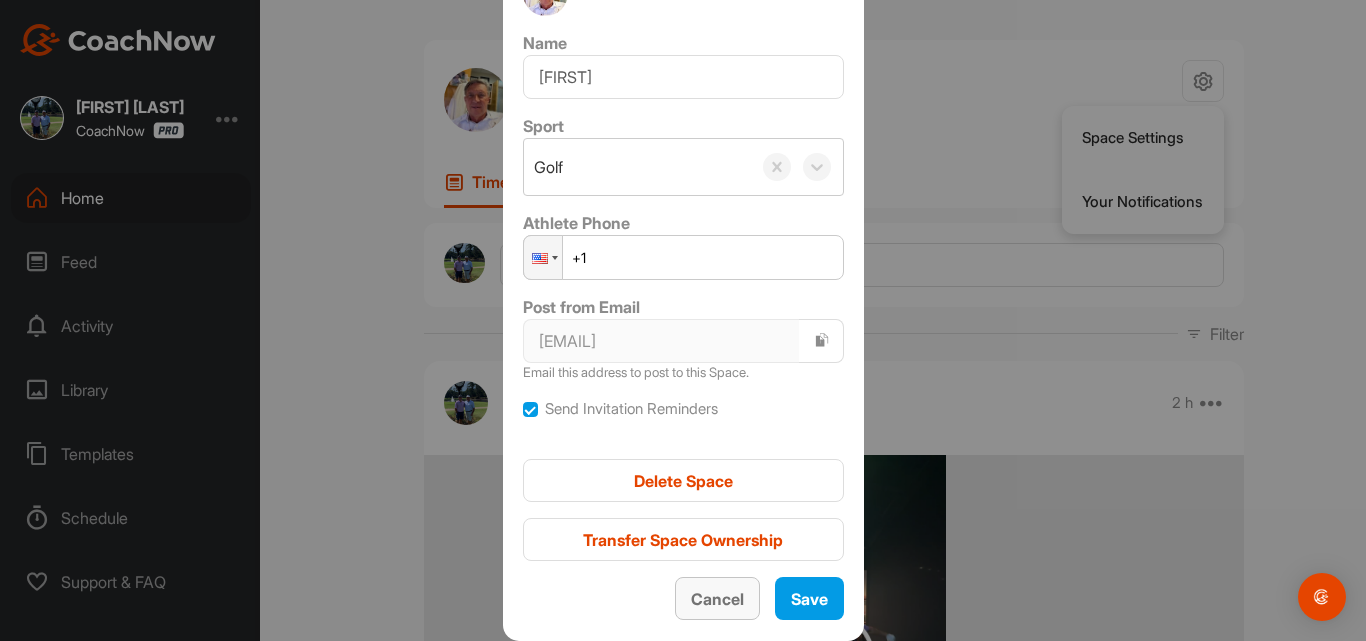 click on "Cancel" at bounding box center [717, 599] 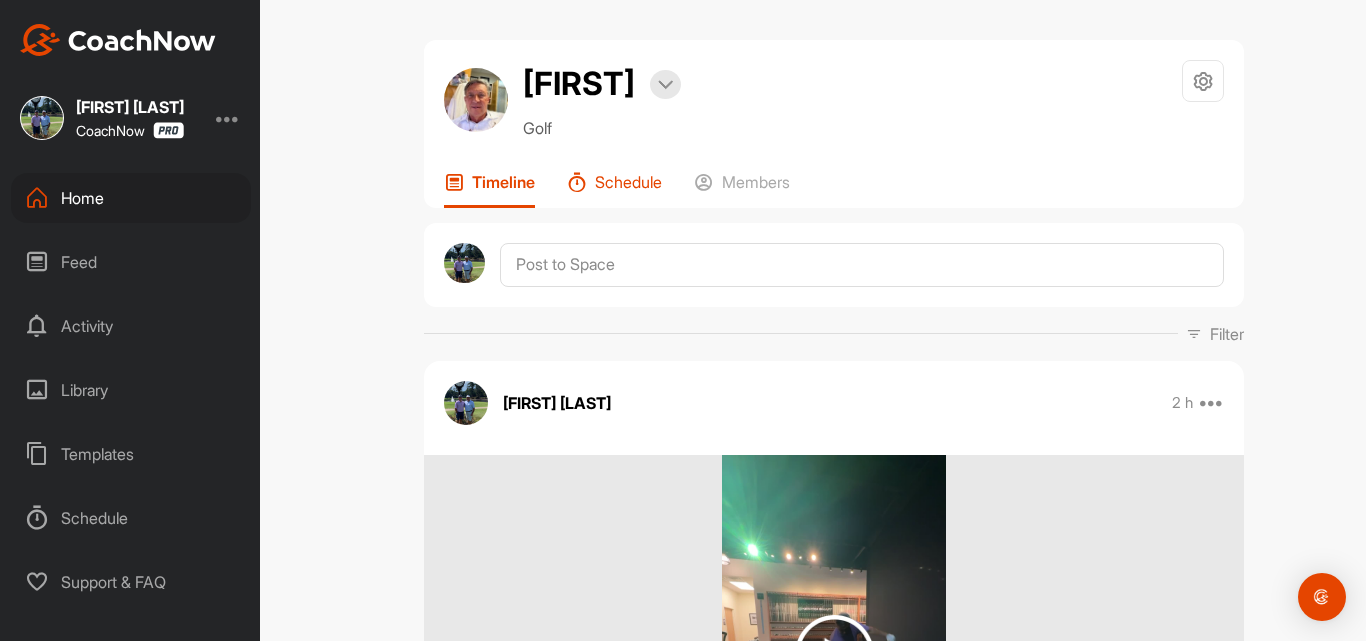 click on "Schedule" at bounding box center [628, 182] 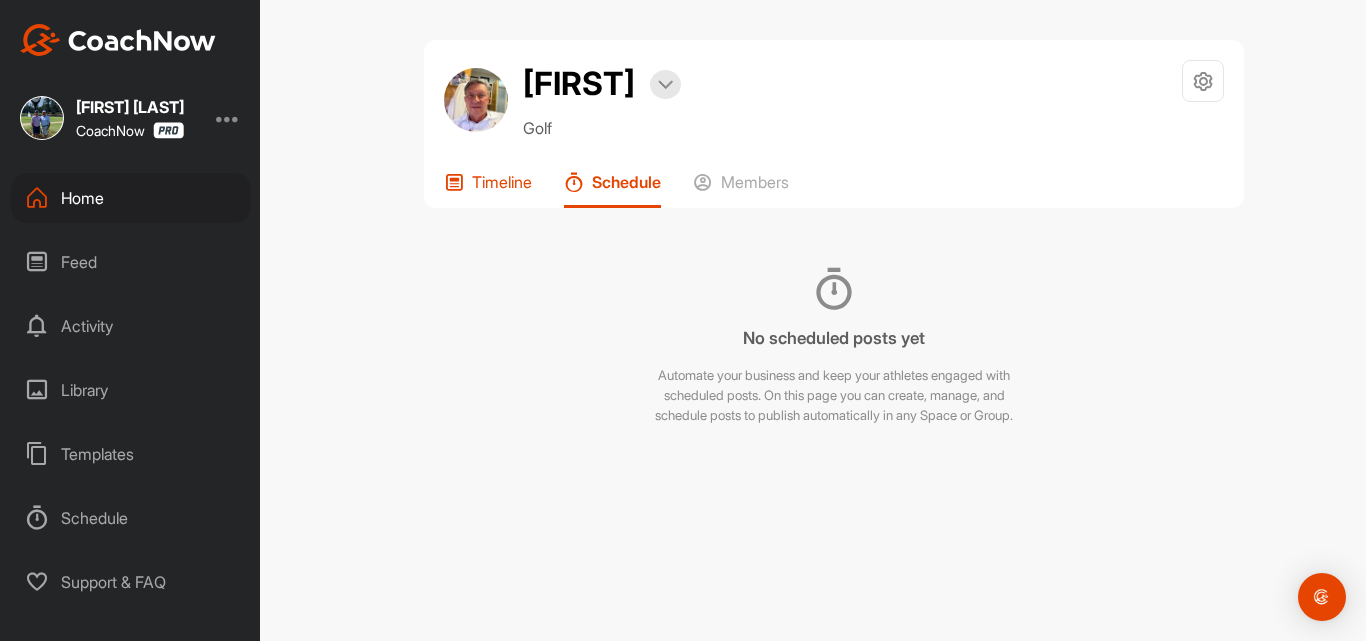 scroll, scrollTop: 0, scrollLeft: 0, axis: both 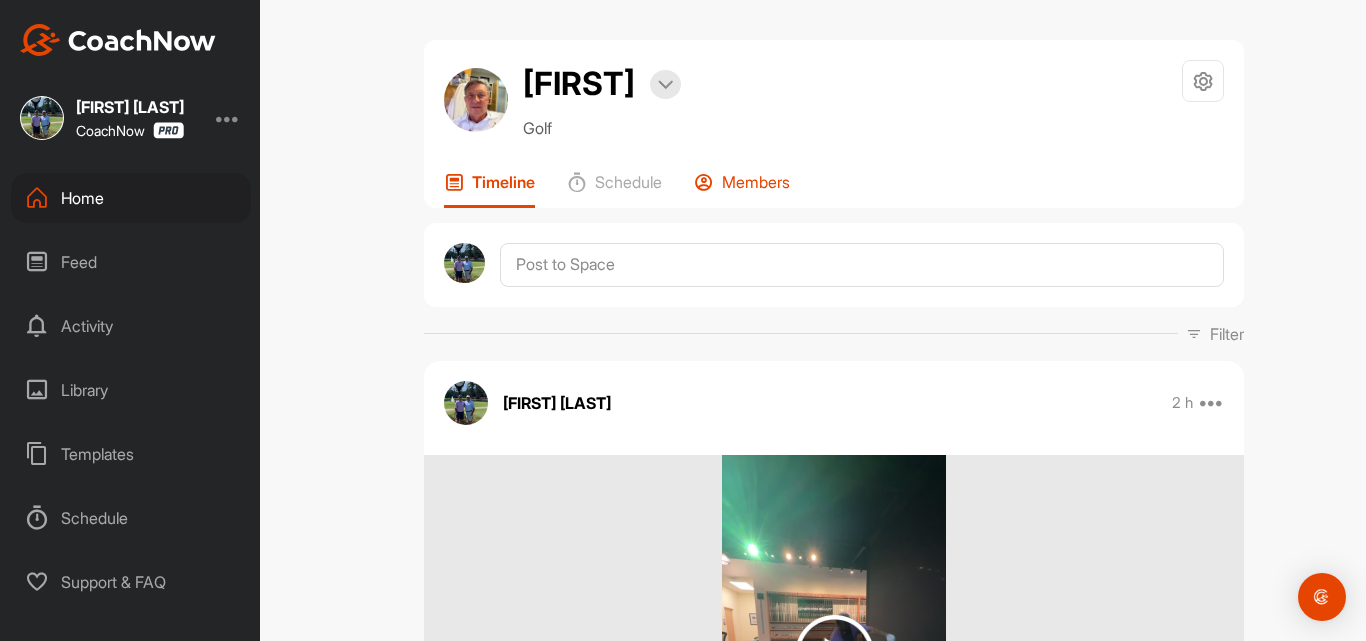 click on "Members" at bounding box center [756, 182] 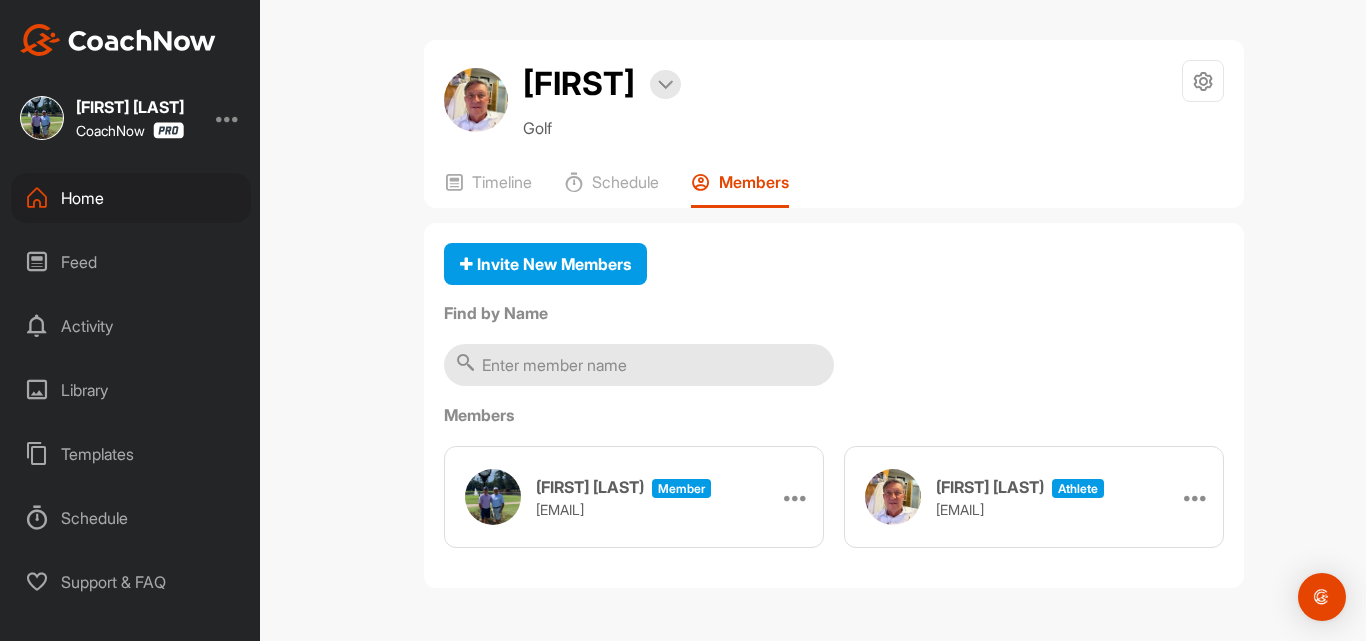 scroll, scrollTop: 0, scrollLeft: 0, axis: both 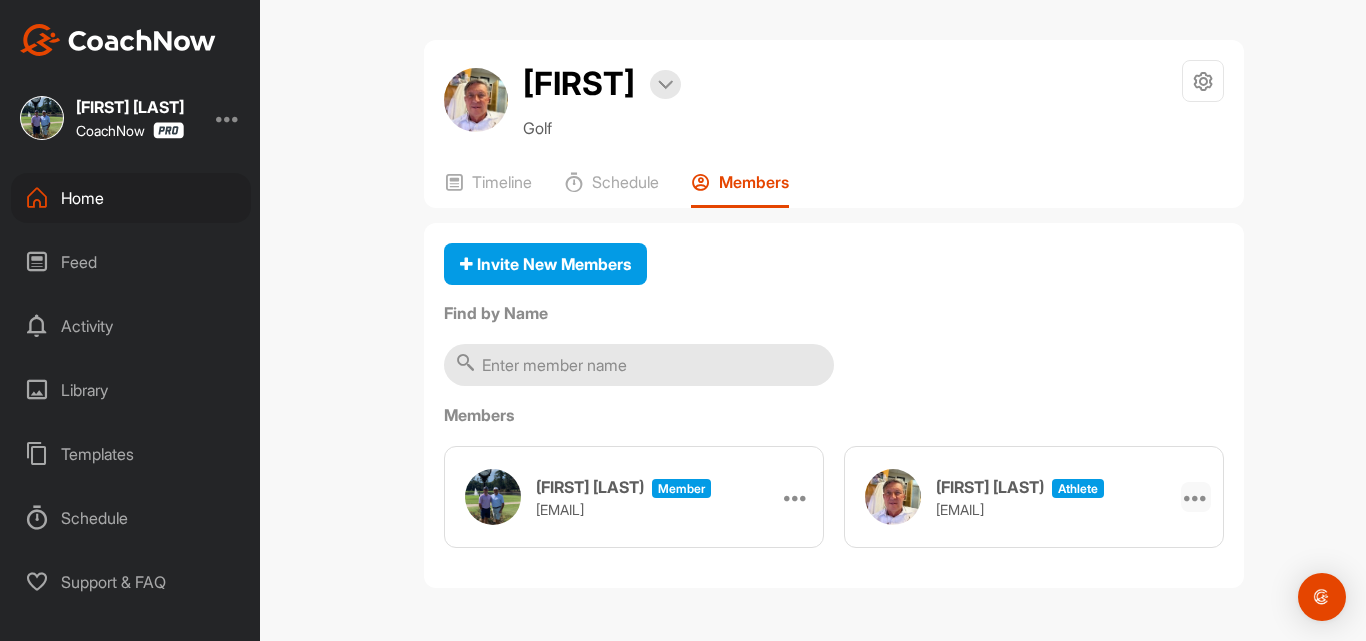 click at bounding box center (1196, 497) 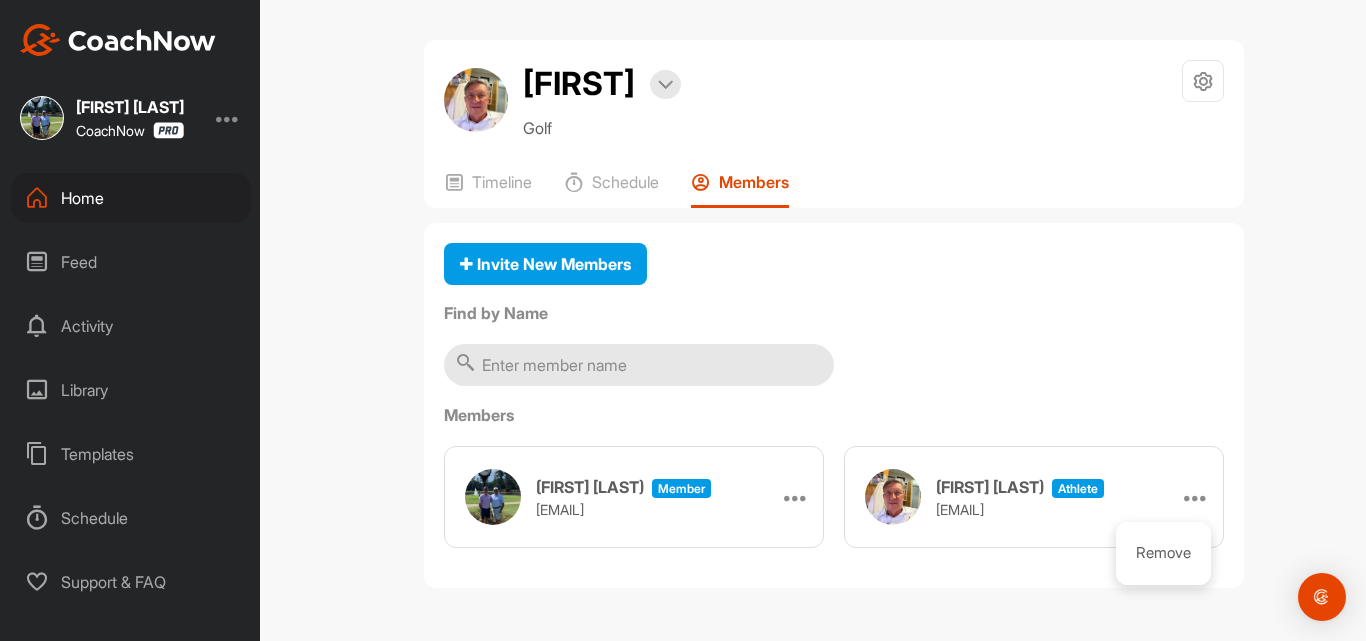 click on "fmcollie@nc.rr.com" at bounding box center (1020, 509) 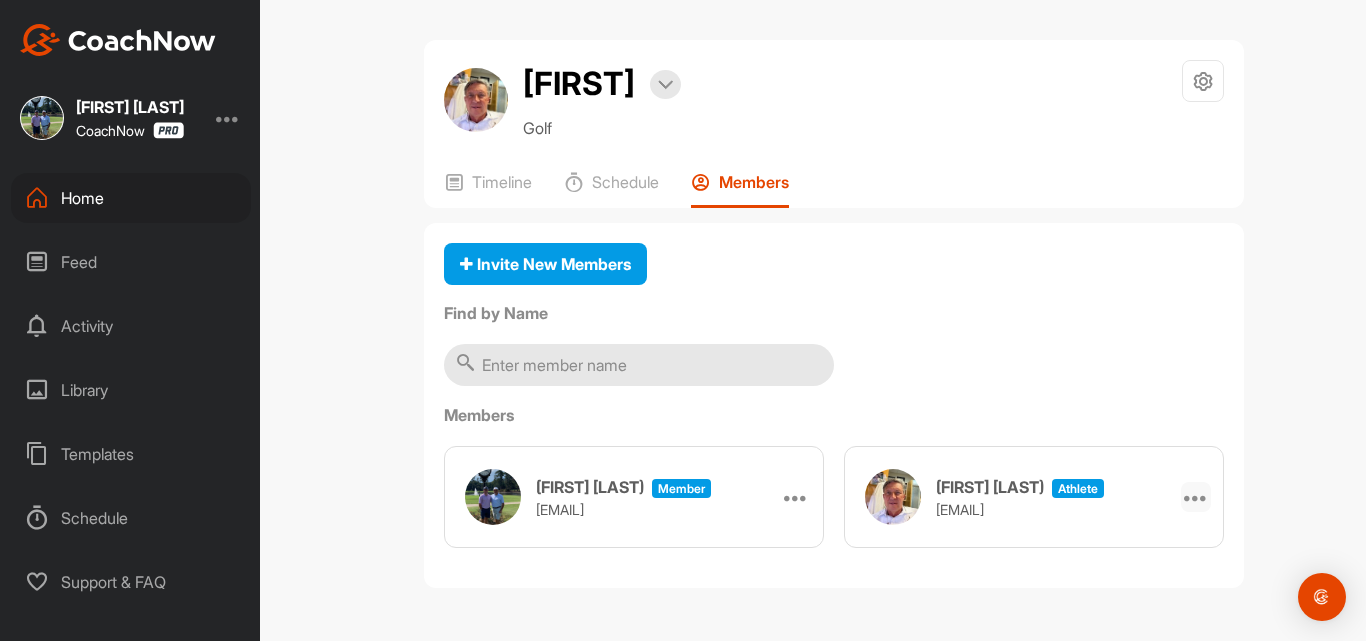 click at bounding box center (1196, 497) 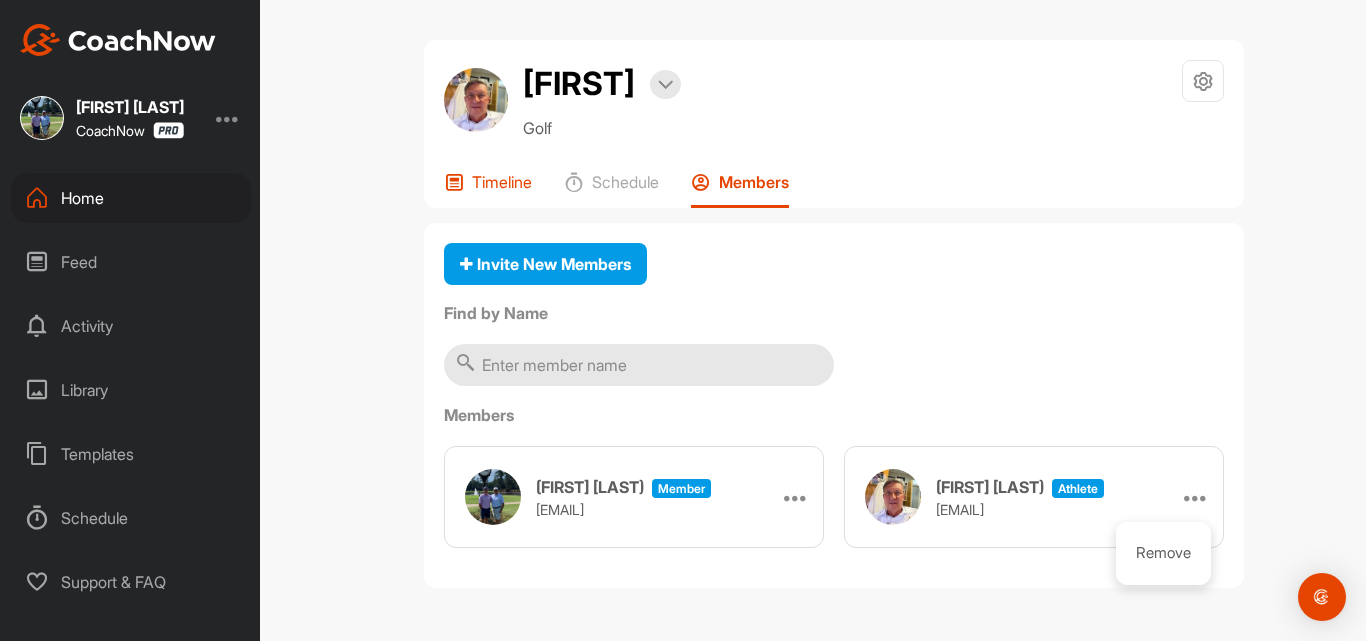 click on "Timeline" at bounding box center [502, 182] 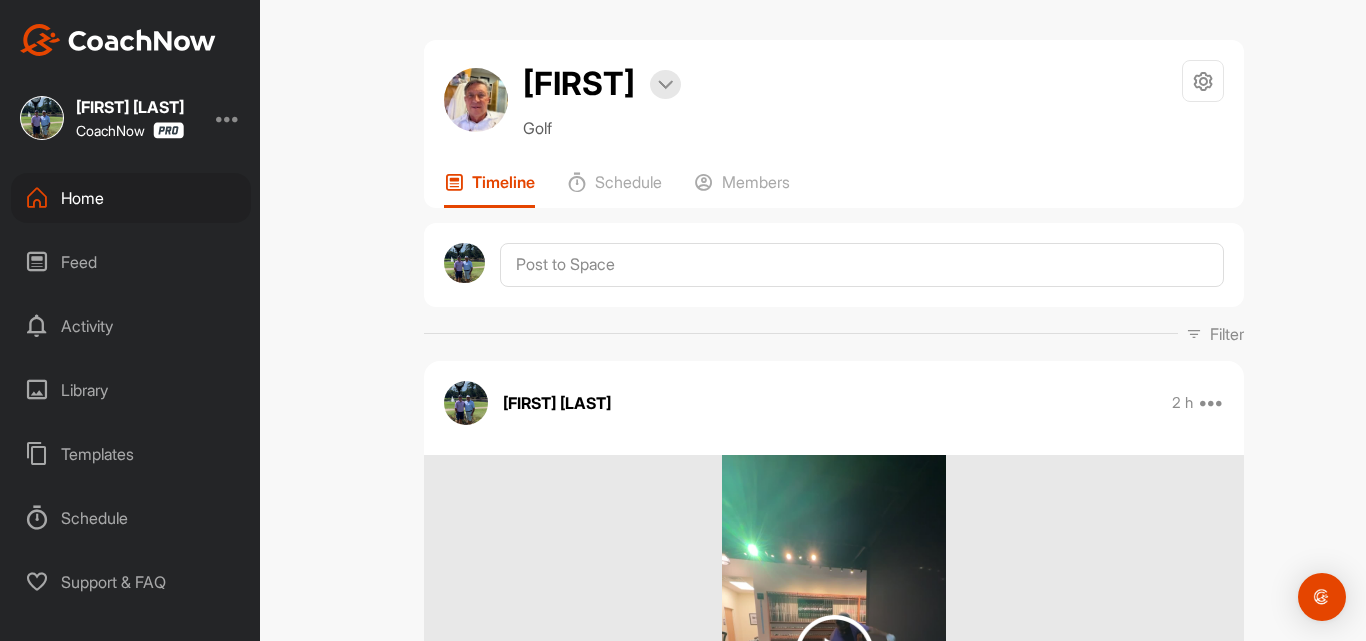 scroll, scrollTop: 0, scrollLeft: 0, axis: both 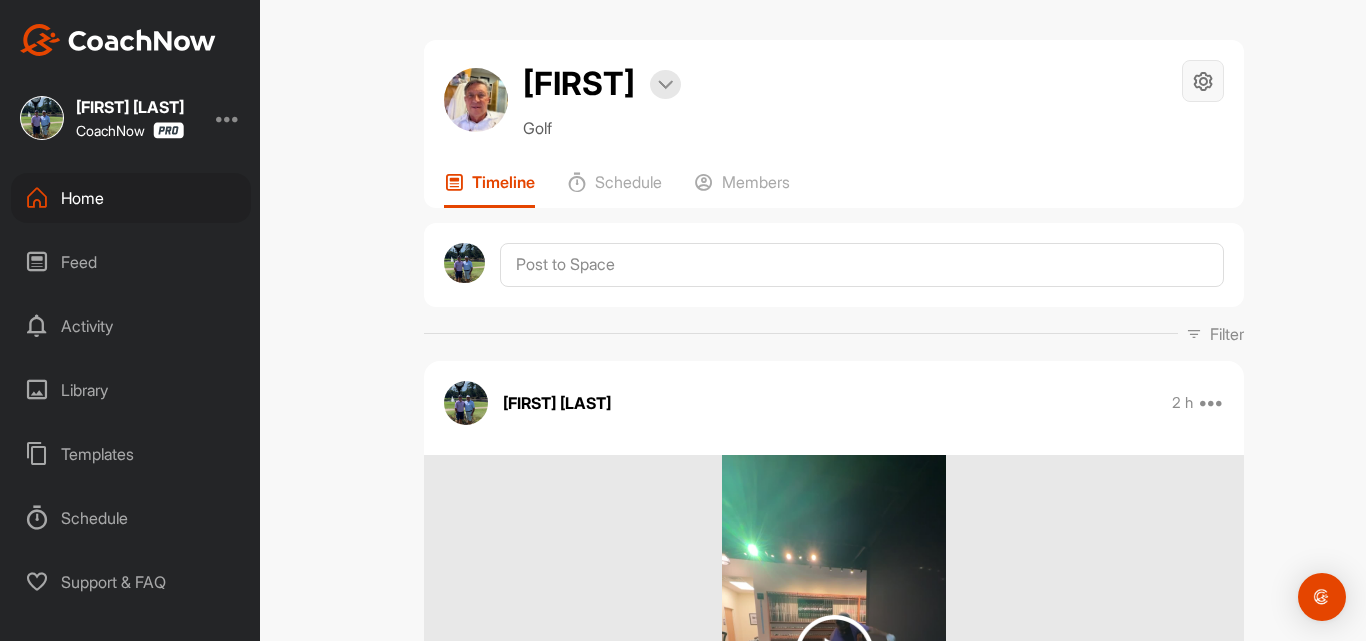 click at bounding box center (1203, 81) 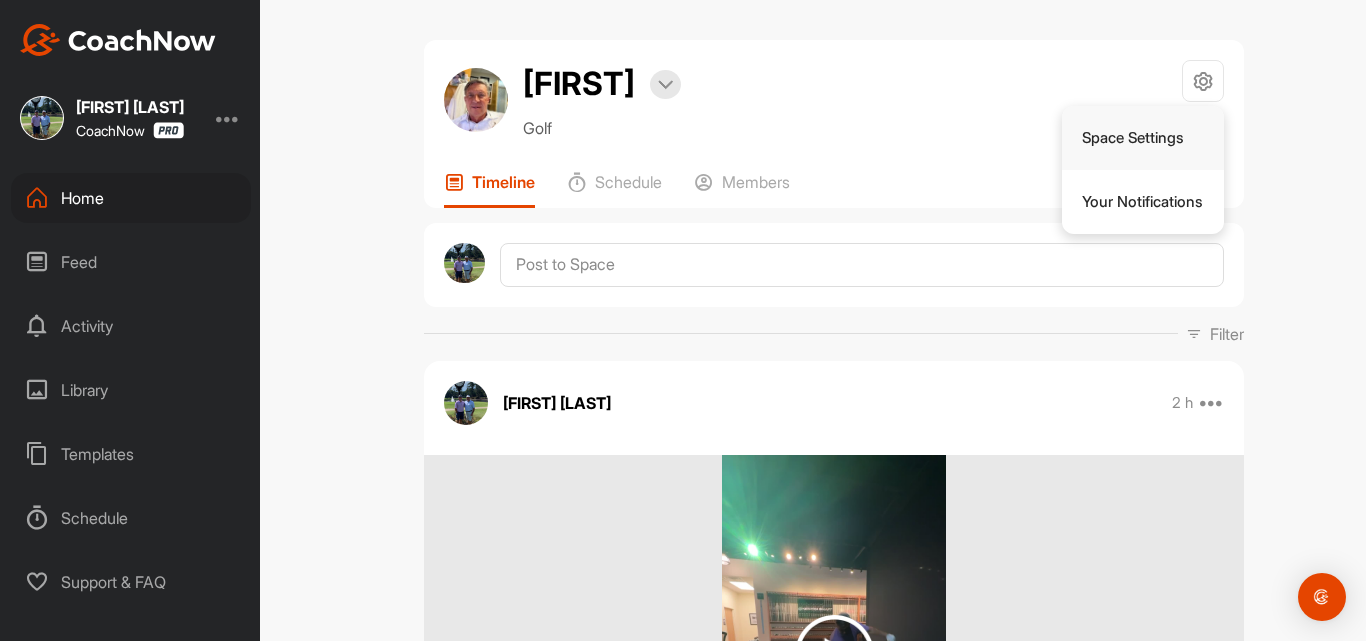 click on "Space Settings" at bounding box center [1143, 138] 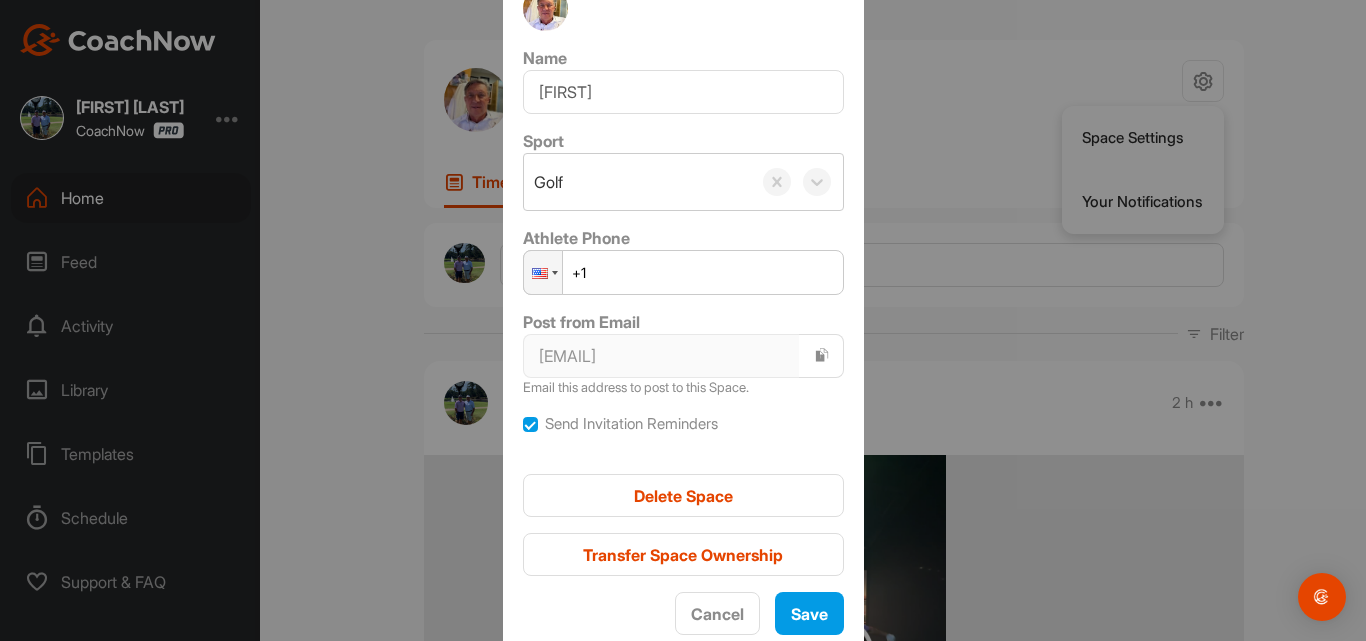 scroll, scrollTop: 93, scrollLeft: 0, axis: vertical 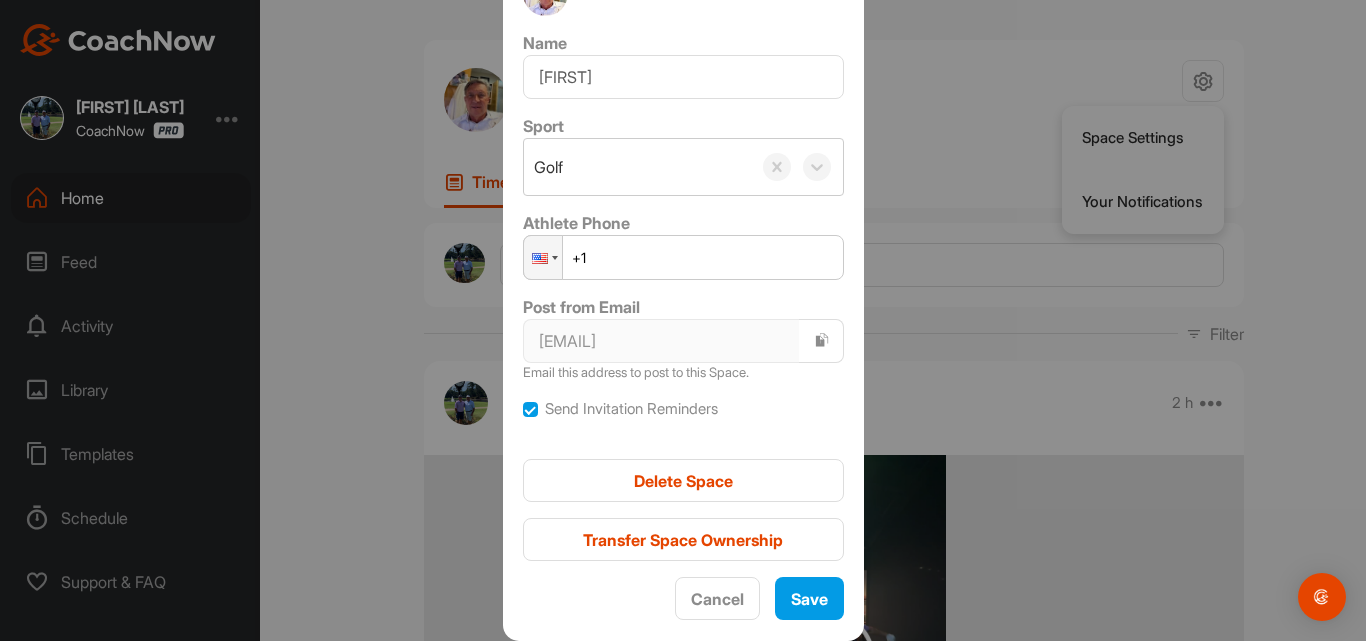 click on "+1" at bounding box center (683, 257) 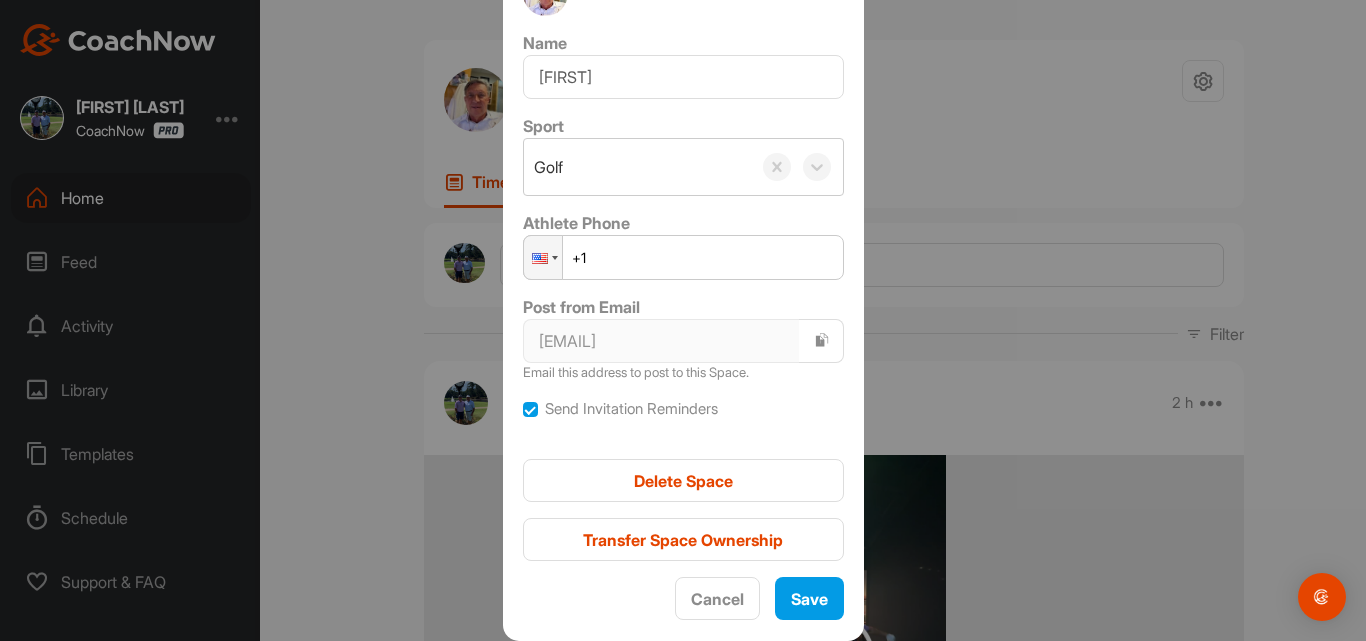 click at bounding box center [683, 320] 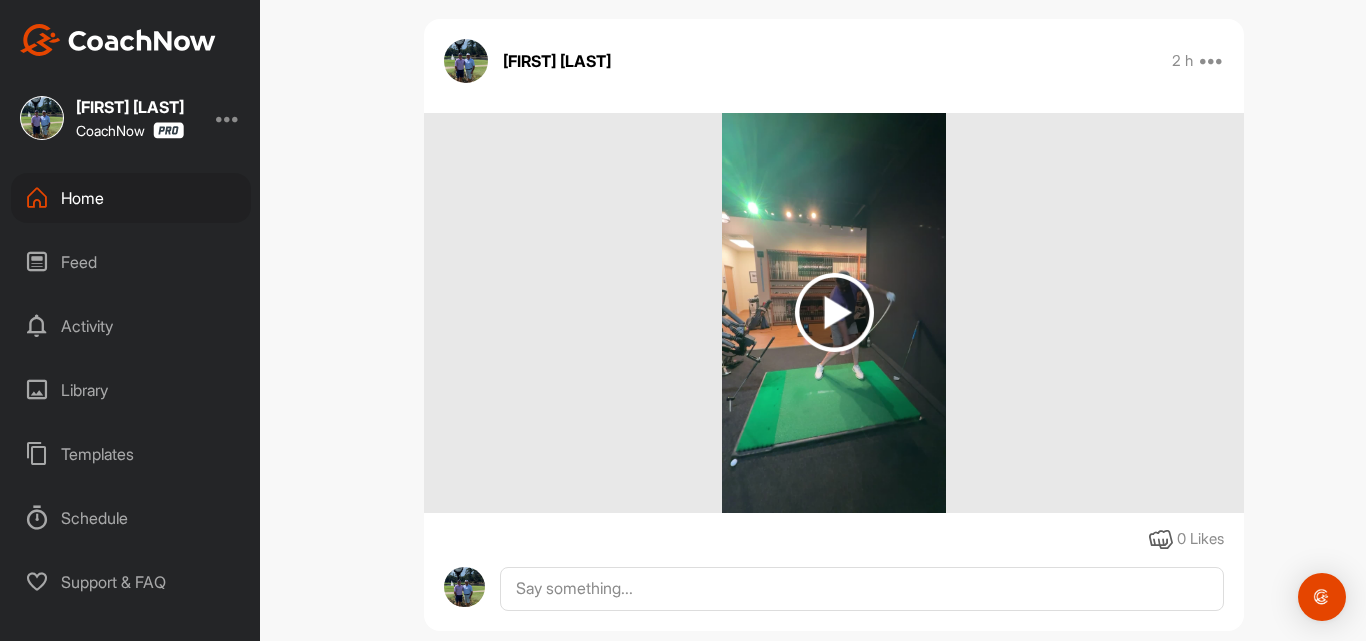 scroll, scrollTop: 0, scrollLeft: 0, axis: both 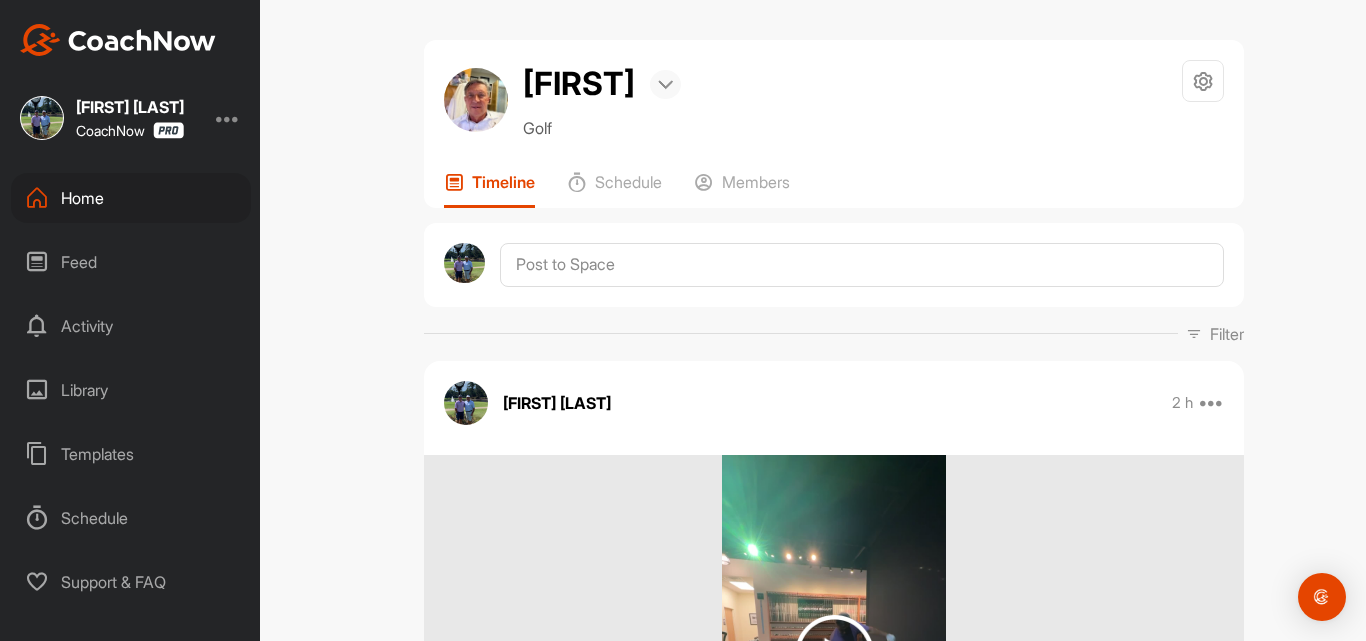 click at bounding box center (665, 84) 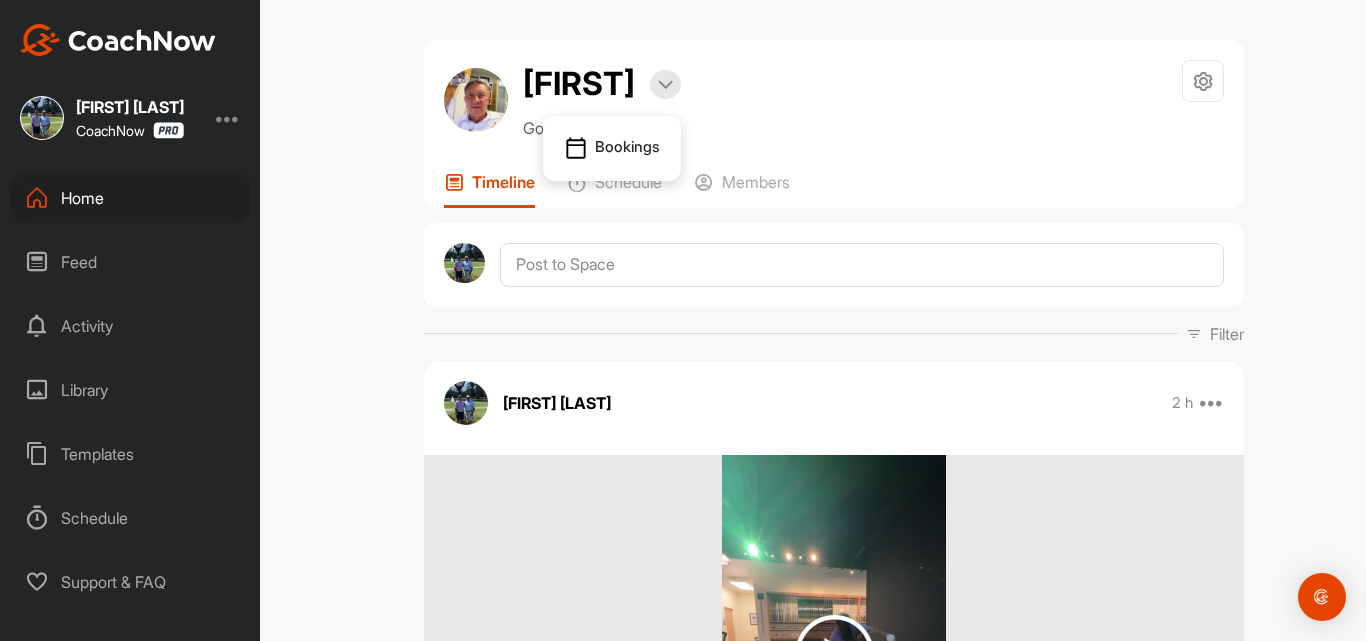 click on "Collie Bookings Golf Space Settings Your Notifications" at bounding box center [834, 100] 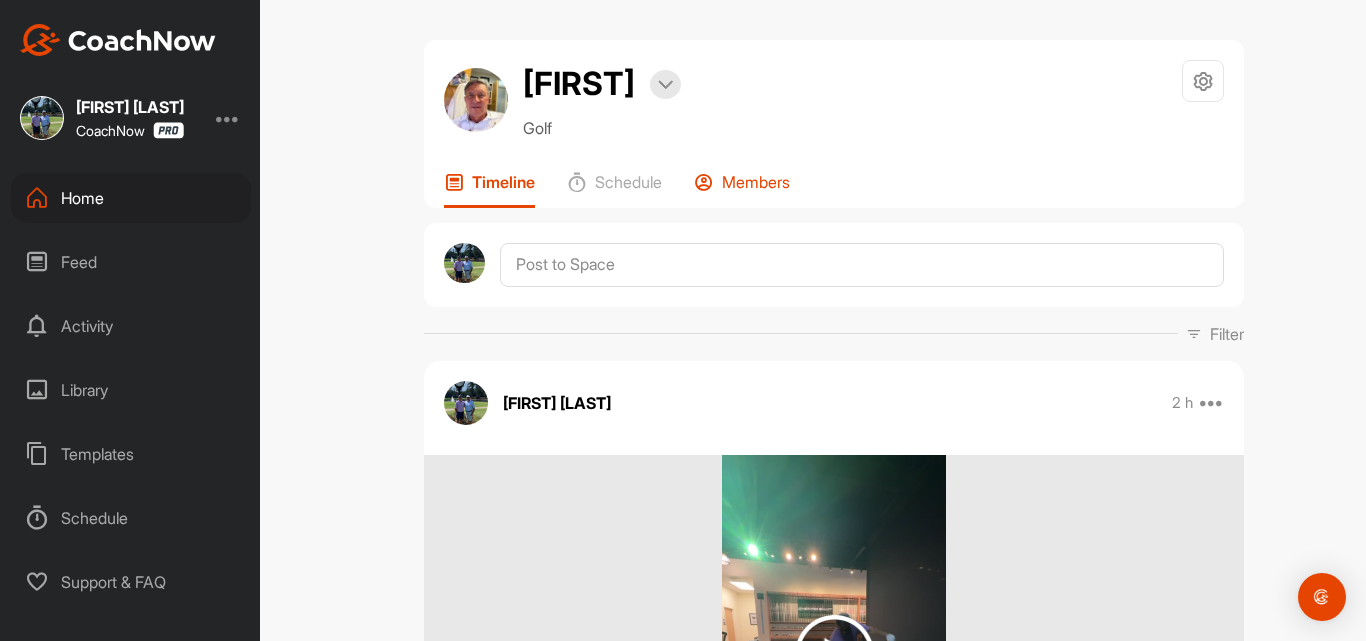 click at bounding box center (704, 182) 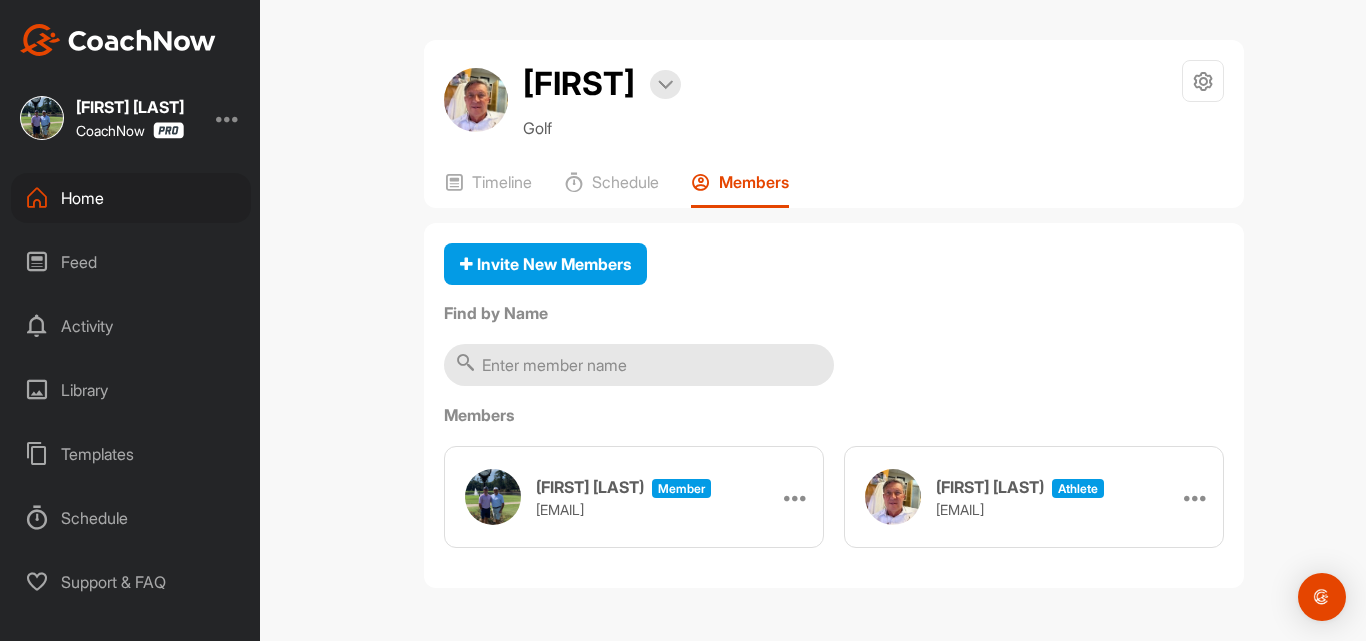 scroll, scrollTop: 0, scrollLeft: 0, axis: both 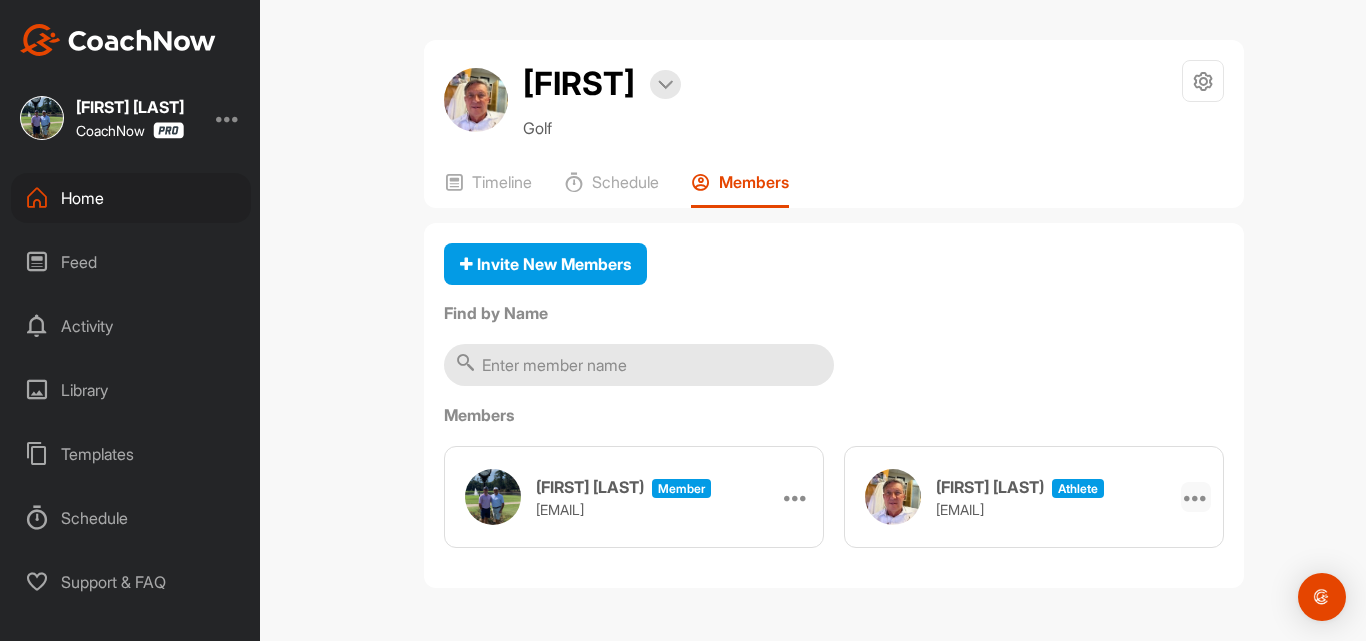 click at bounding box center (1196, 497) 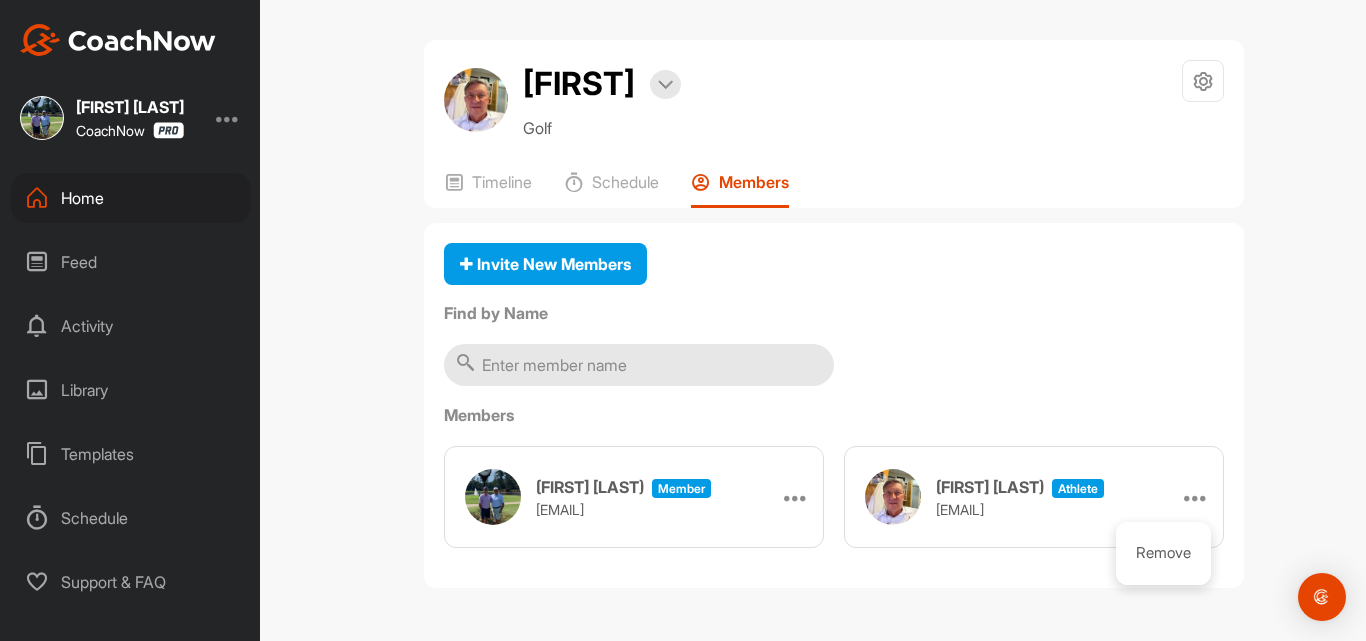click on "Collie Bookings Golf Space Settings Your Notifications Timeline Schedule Members   Invite New Members Find by Name Members Jonathan Mullane Member   jonathan@robogolfprocharleston.com Make Athlete Collie Collie athlete   fmcollie@nc.rr.com Remove" at bounding box center (834, 322) 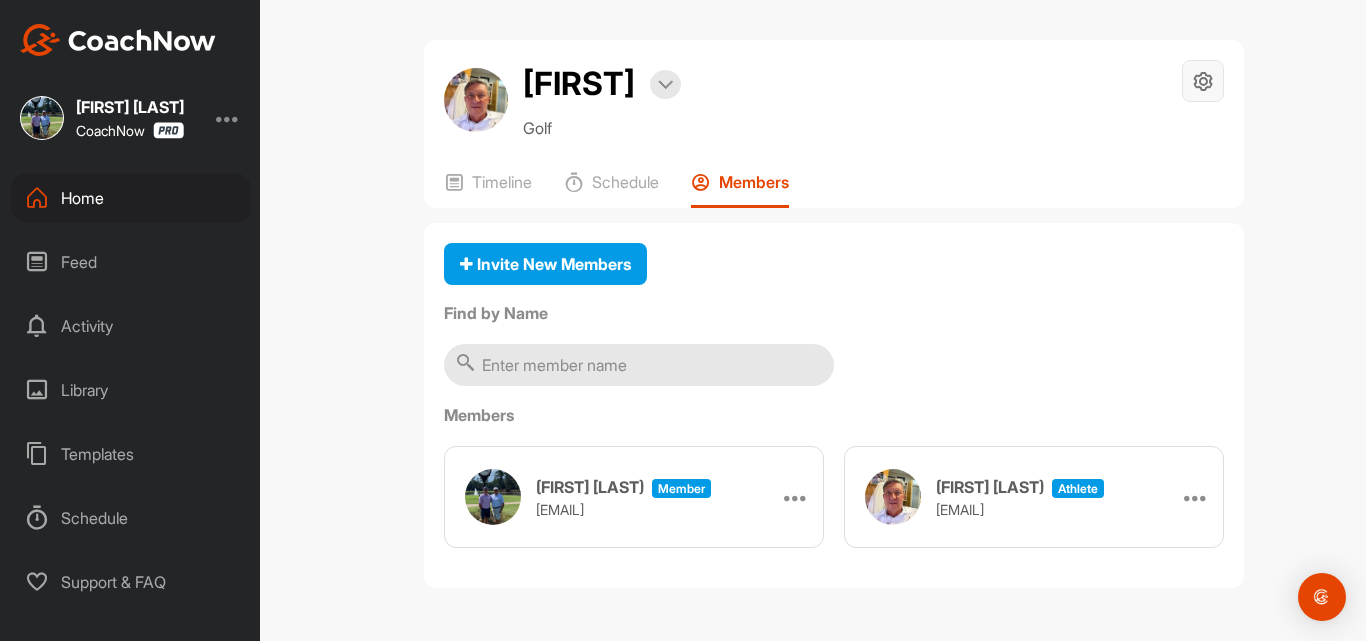 click at bounding box center [1203, 81] 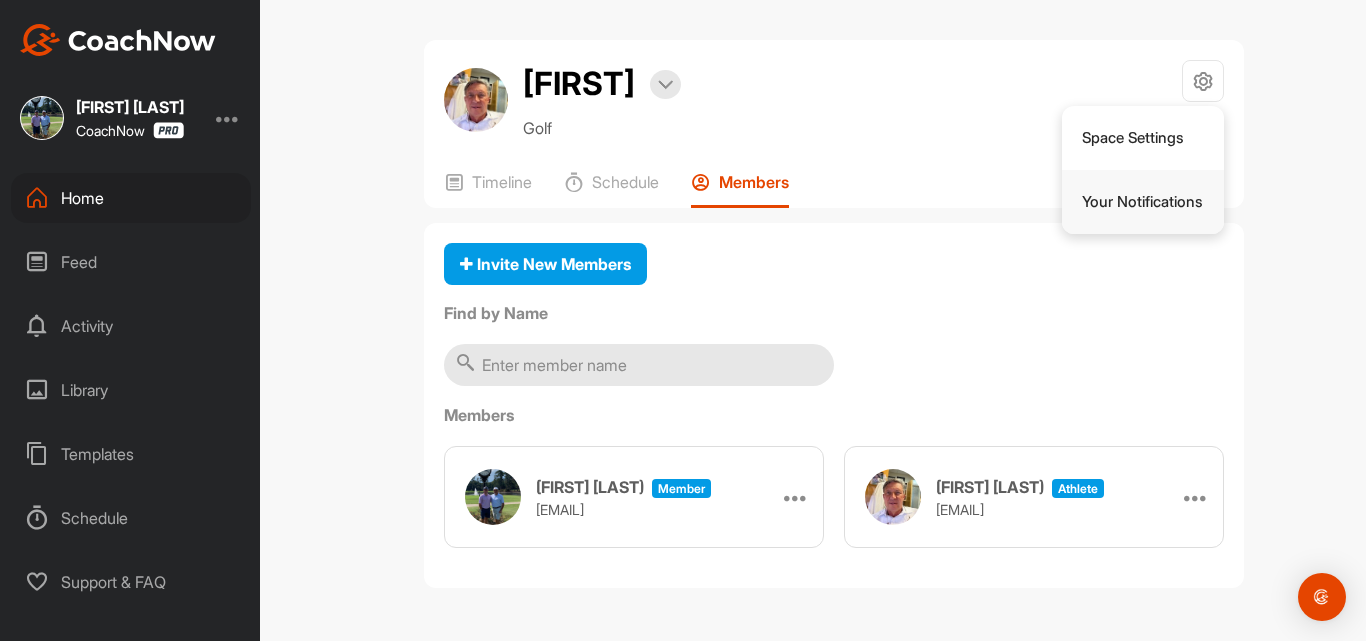 click on "Your Notifications" at bounding box center (1143, 202) 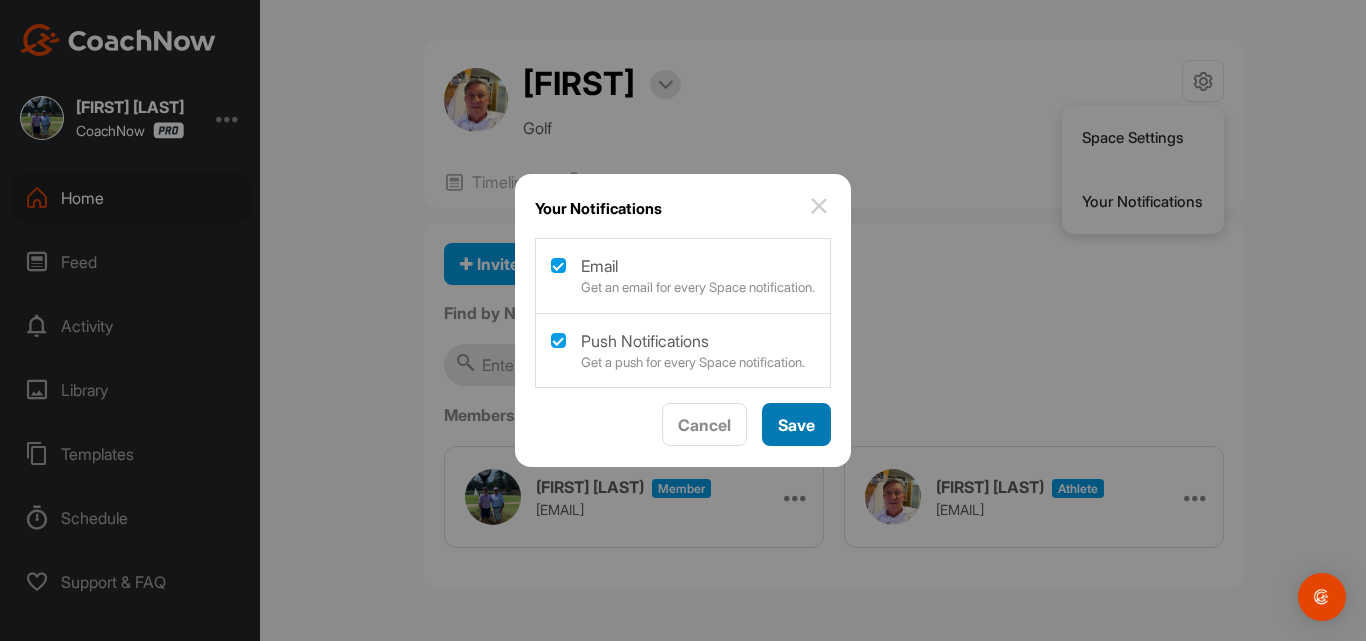 click on "Save" at bounding box center [796, 425] 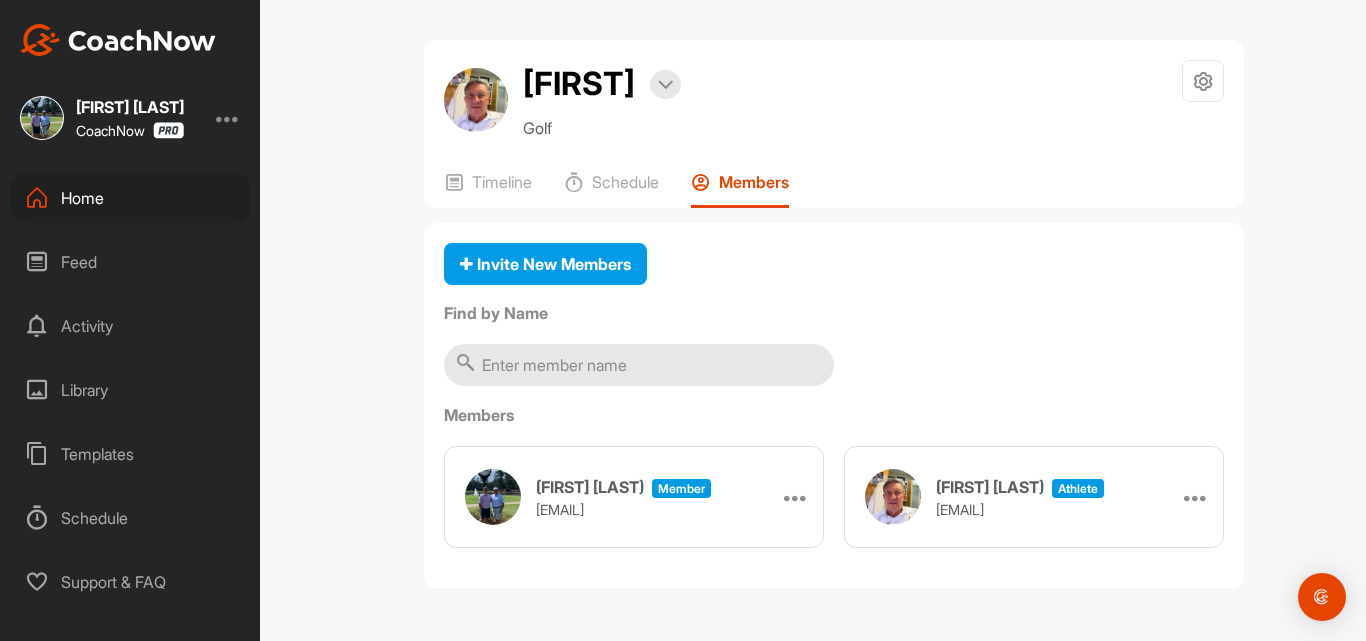 click on "Home" at bounding box center (131, 198) 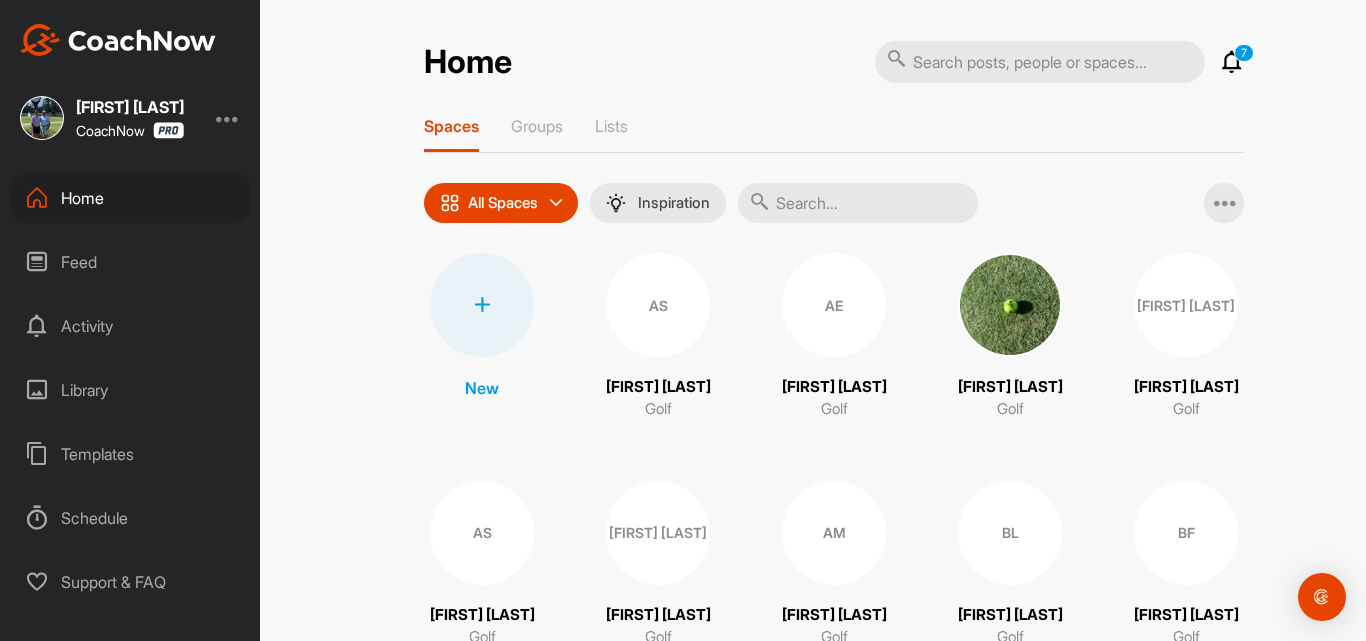 scroll, scrollTop: 0, scrollLeft: 0, axis: both 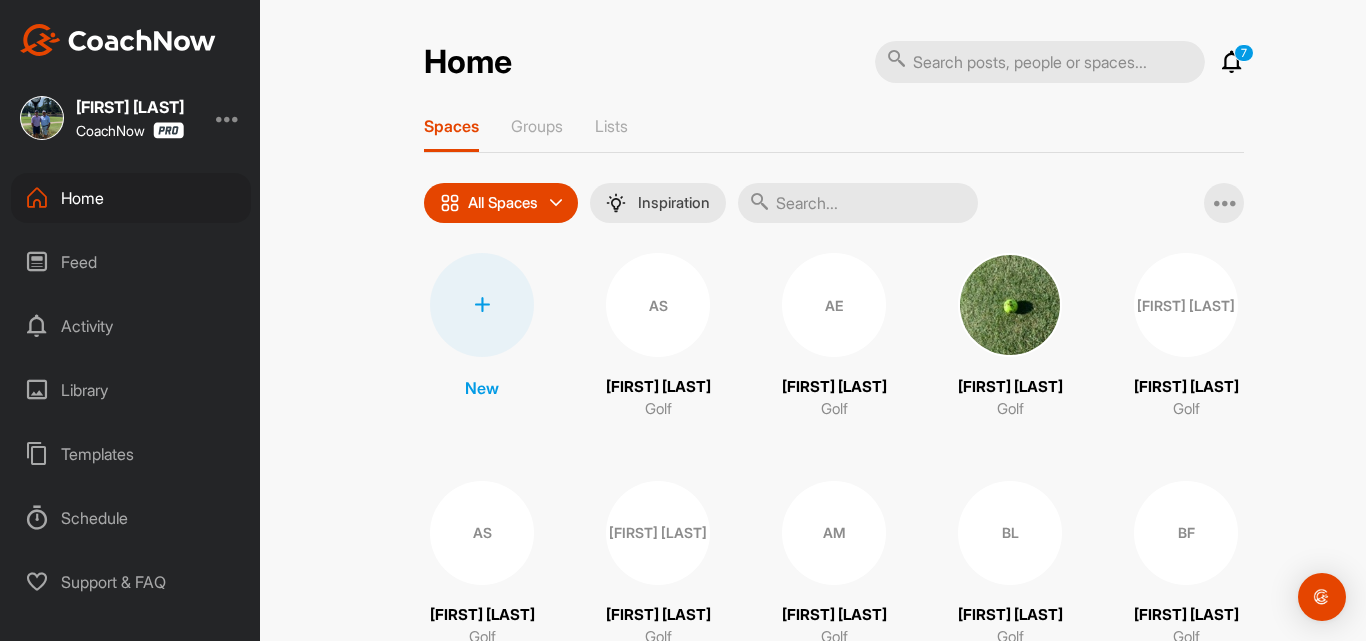 click at bounding box center (1232, 62) 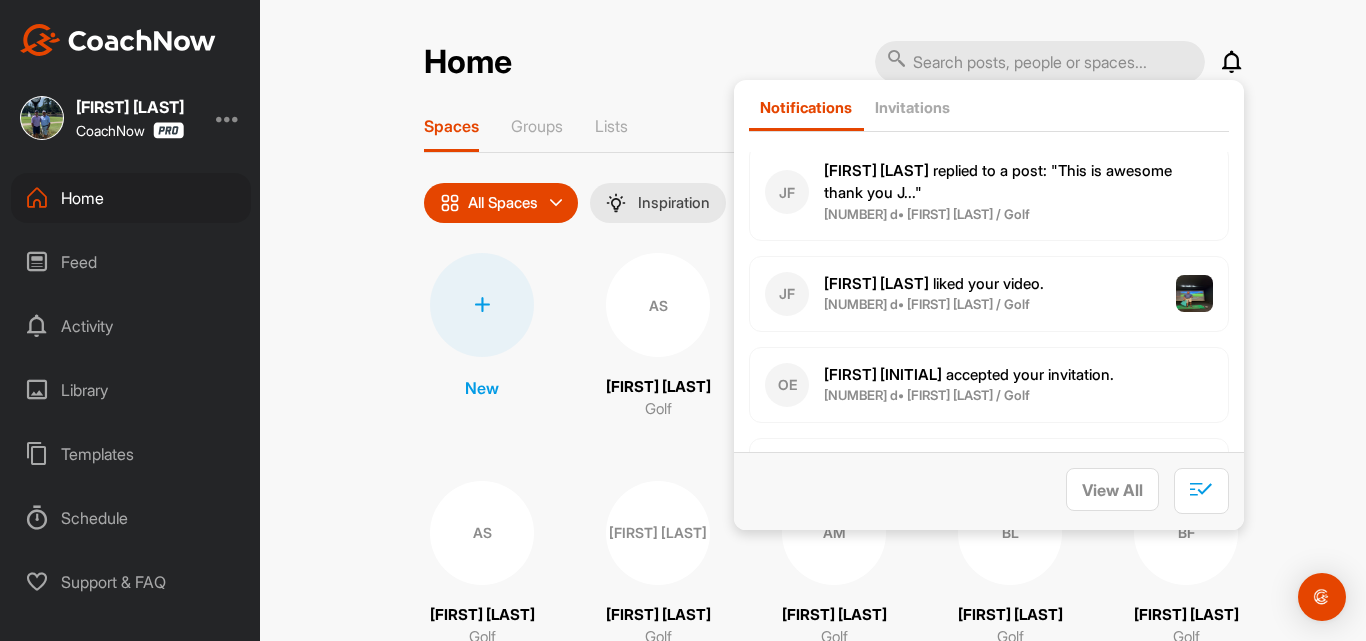 scroll, scrollTop: 589, scrollLeft: 0, axis: vertical 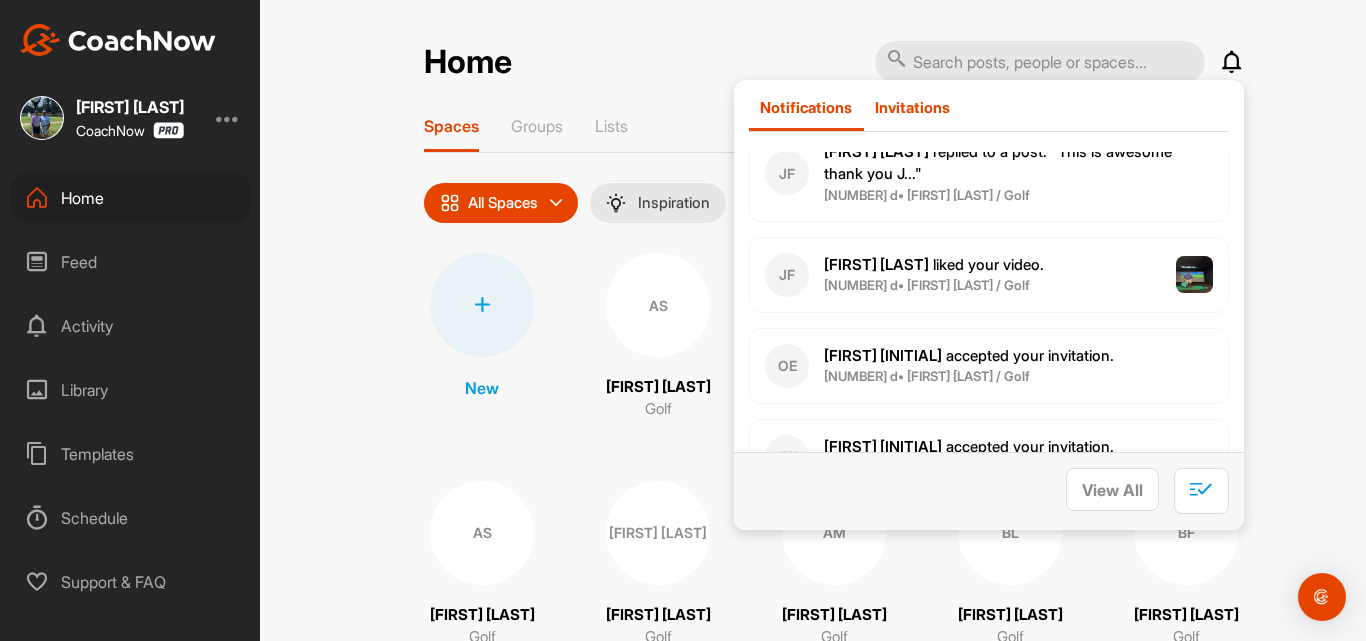click on "Invitations" at bounding box center [912, 107] 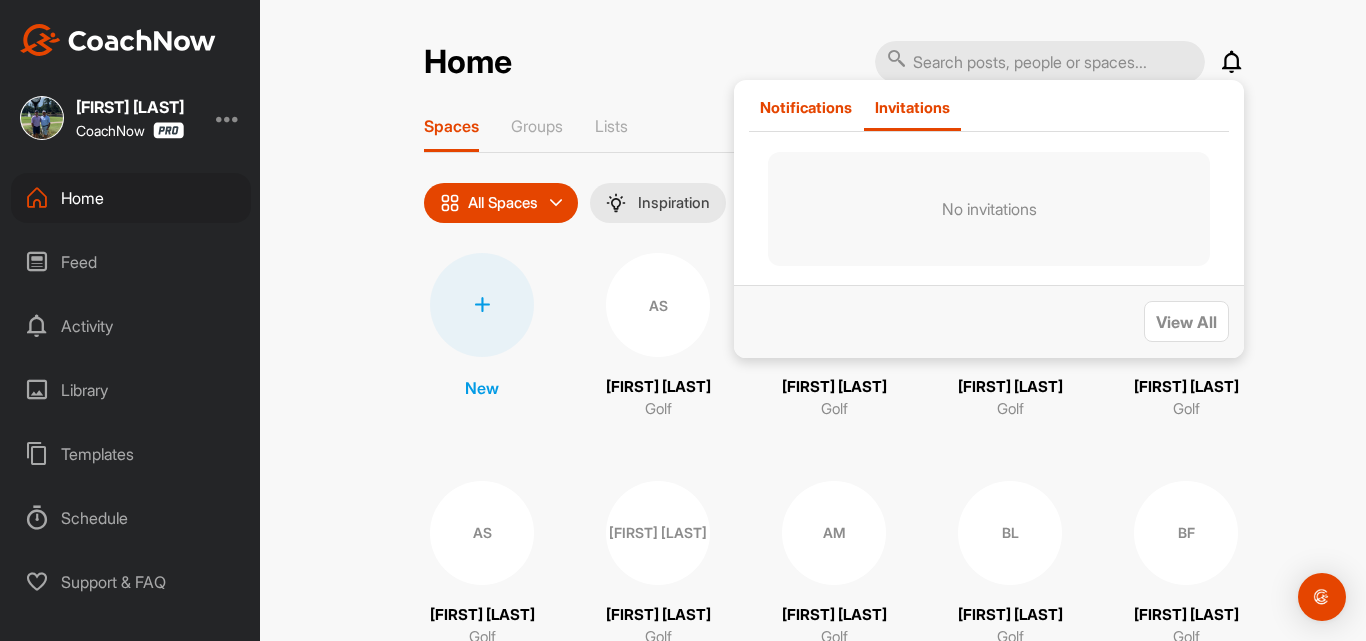 click on "Notifications" at bounding box center (806, 107) 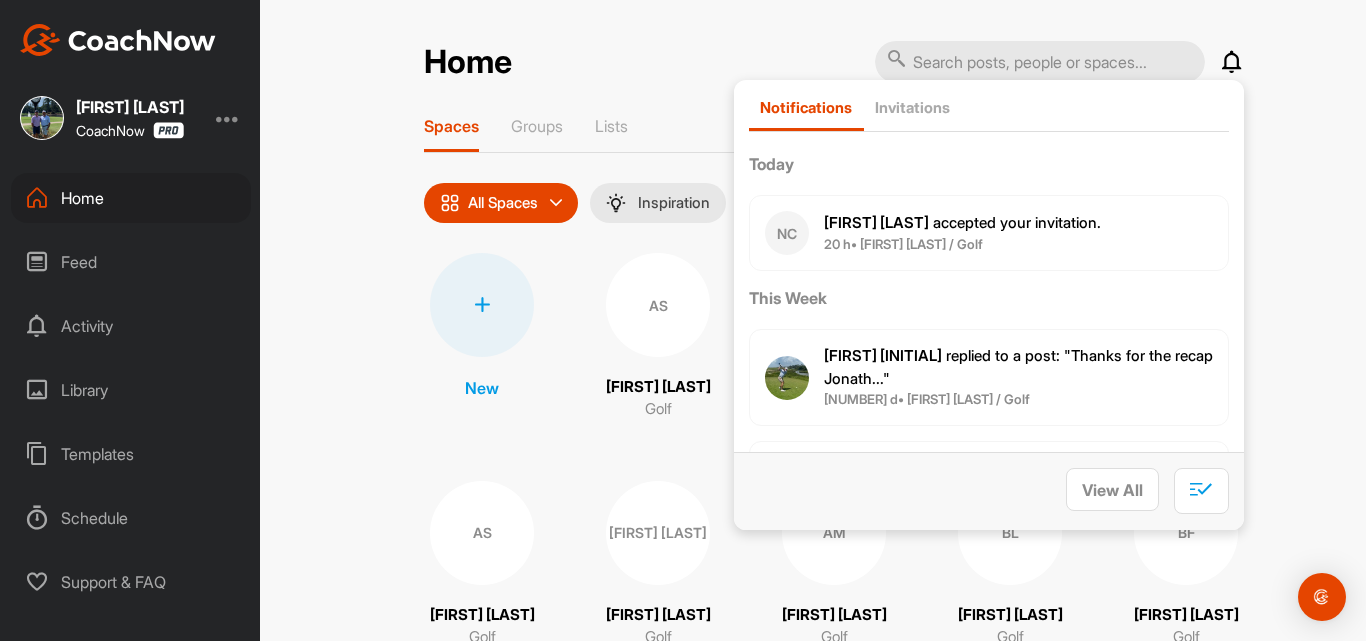 click on "Support & FAQ" at bounding box center (131, 582) 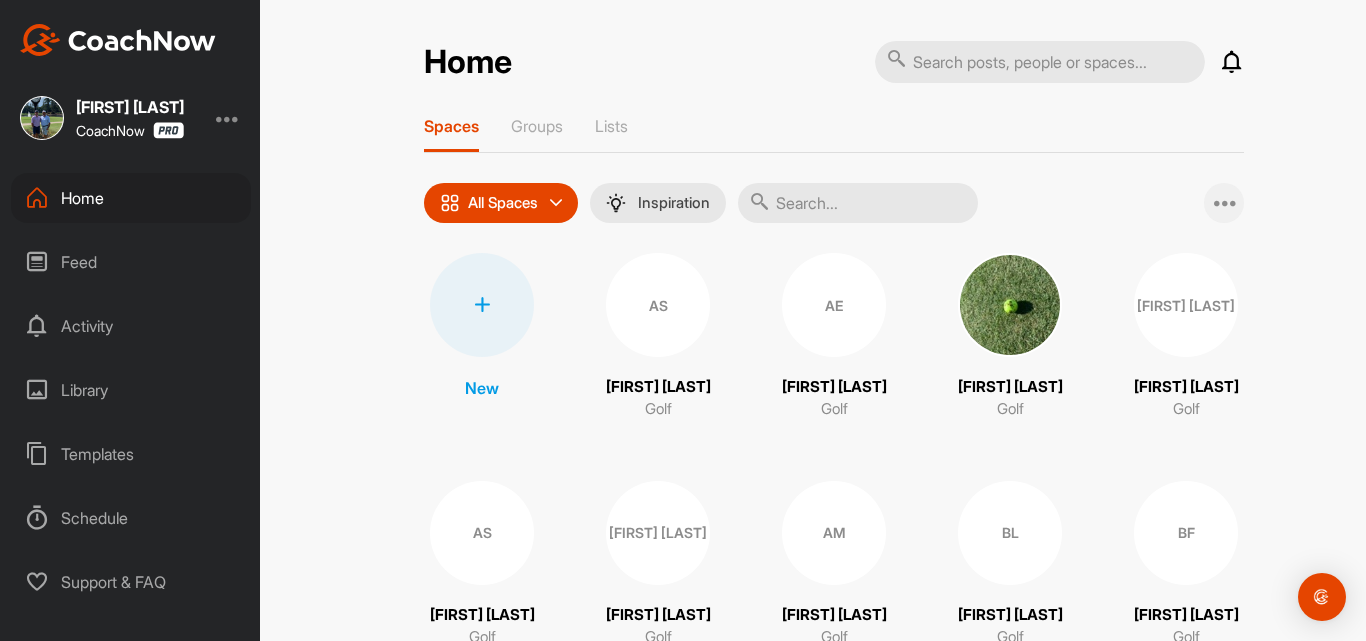 click at bounding box center (1224, 203) 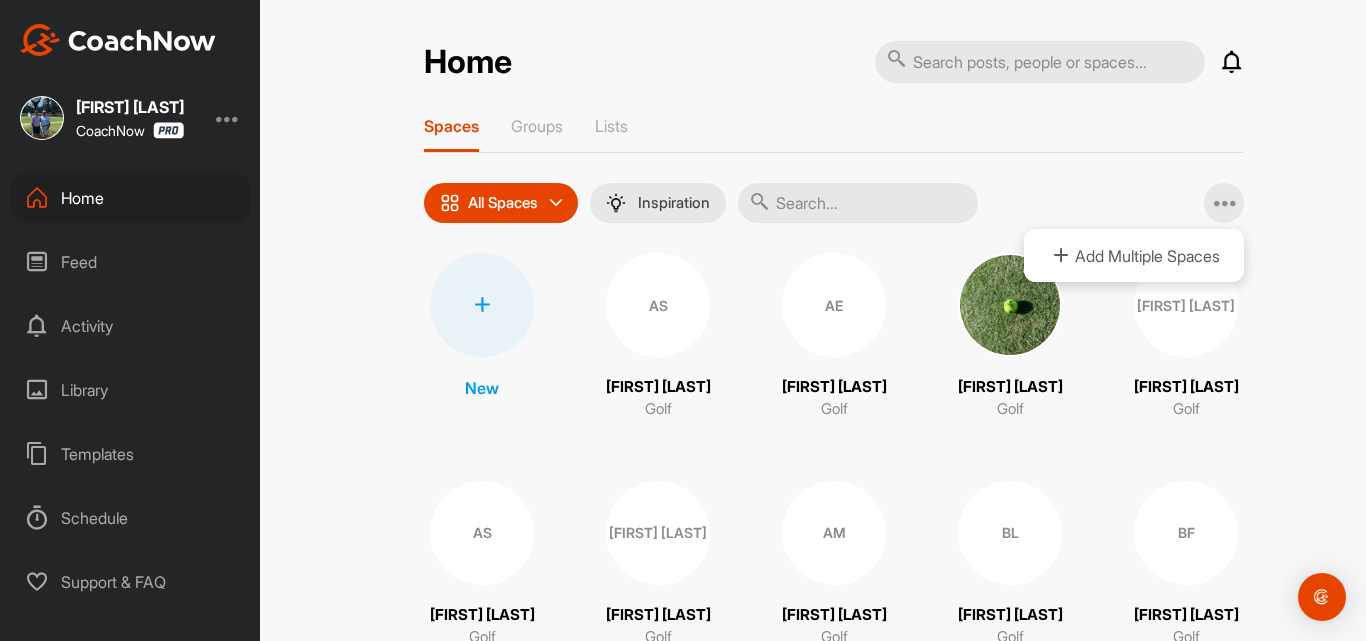 click on "Home Notifications Invitations Today NC Nancy C.   accepted your invitation . 20 h  • Nancy C. / Golf This Week Matt B.   replied to a post : "Thanks for the recap Jonath..." 1 d  • Matt B. / Golf Matt B.   liked your video . 1 d  • Matt Ball / Golf EE Eric E.   accepted your invitation . 1 d  • Eric E. / Golf JF John F.   liked your post . 1 d  • John Fink / Golf JF John F.   replied to a post : "This is awesome thank you J..." 1 d  • John F. / Golf JF John F.   liked your video . 1 d  • John Fink / Golf OE Owen E.   accepted your invitation . 1 d  • Owen E. / Golf JW JP W.   accepted your invitation . 2 d  • JP W. / Golf JF John F.   replied to a post : "So I have been hitting too ..." 4 d  • John F. / Golf Matt B.   accepted your invitation . 5 d  • Matt B. / Golf JF John F.   liked your video . 5 d  • John Fink / Golf JF John F.   replied to a post : "Awesome, thank you for this..." 5 d  • John F. / Golf DG Drew G.   accepted your invitation . 5 d  • Drew G. / Golf Jeremy S." at bounding box center (834, 320) 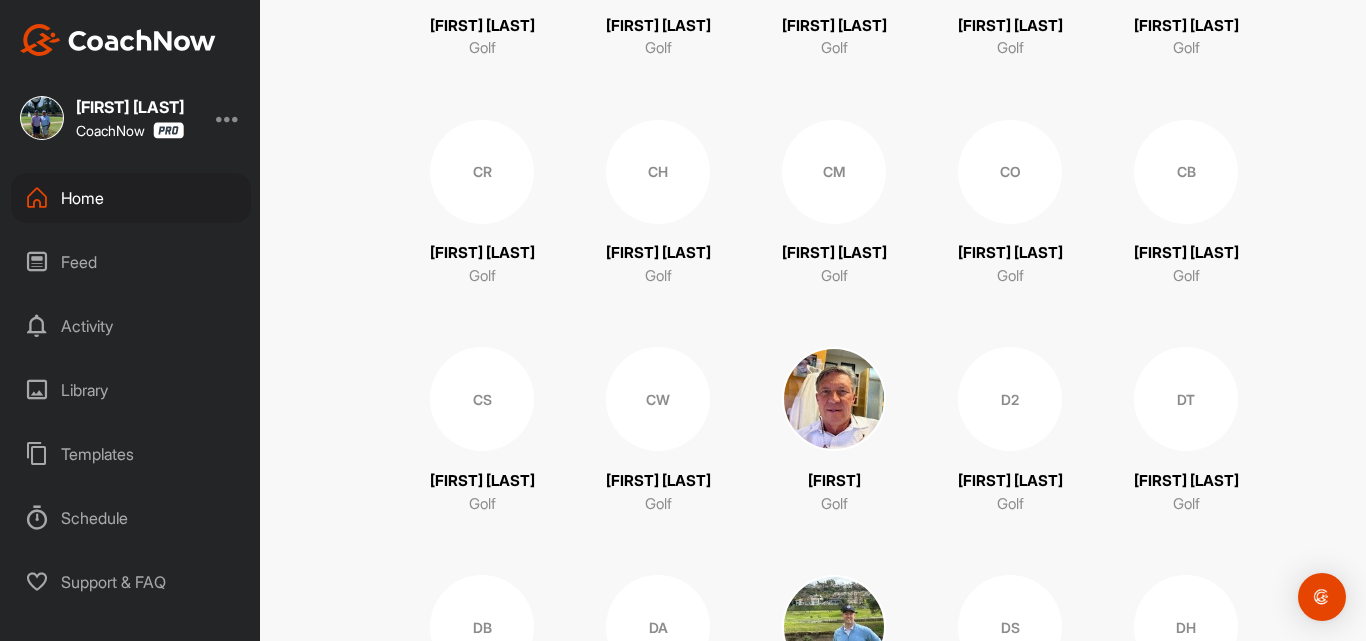 scroll, scrollTop: 1509, scrollLeft: 0, axis: vertical 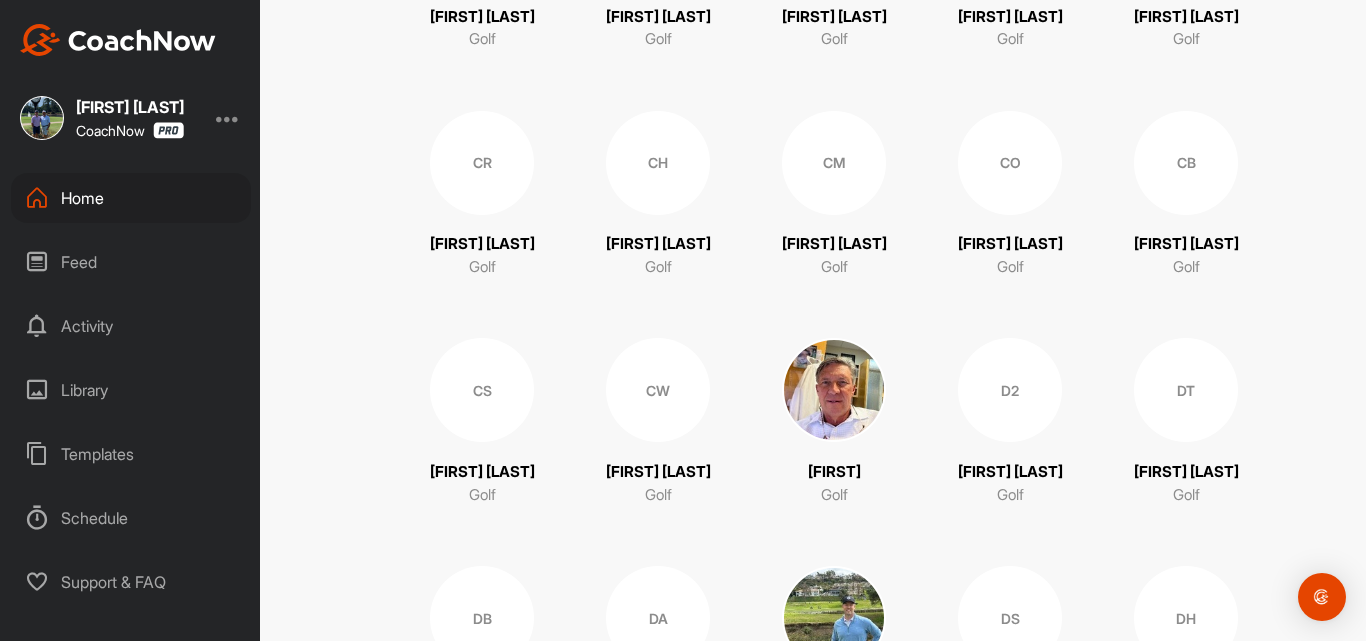 click at bounding box center (834, 390) 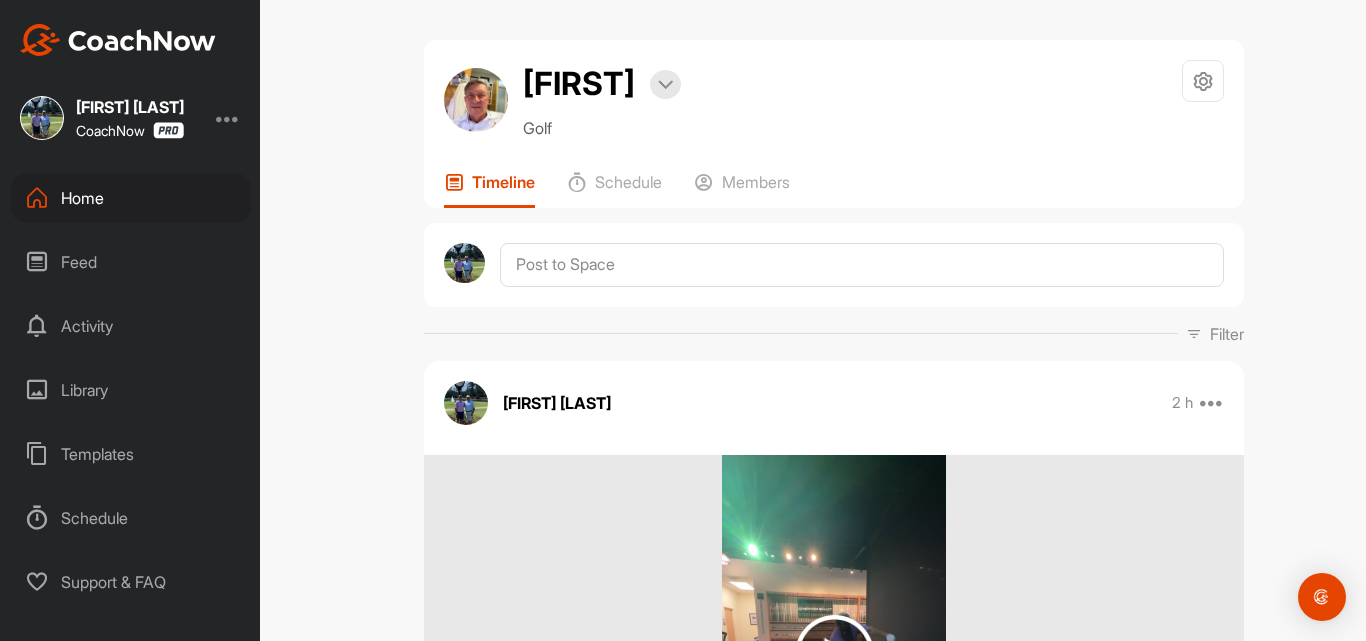 scroll, scrollTop: 0, scrollLeft: 0, axis: both 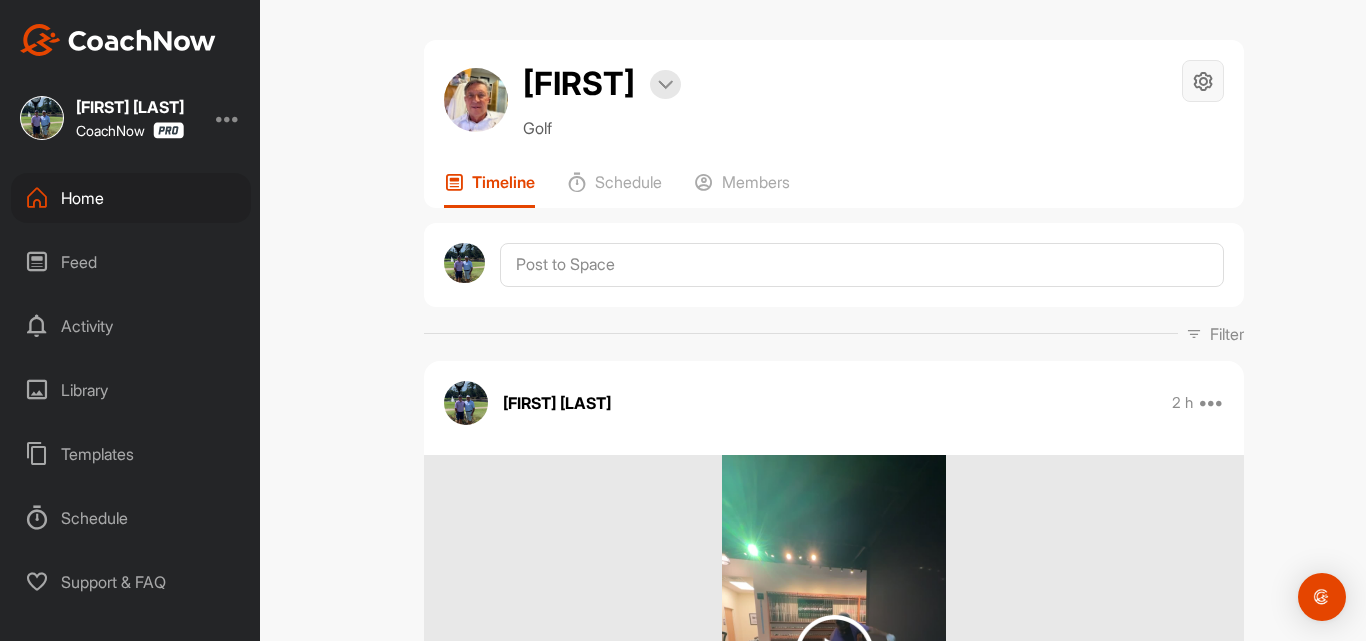 click at bounding box center (1203, 81) 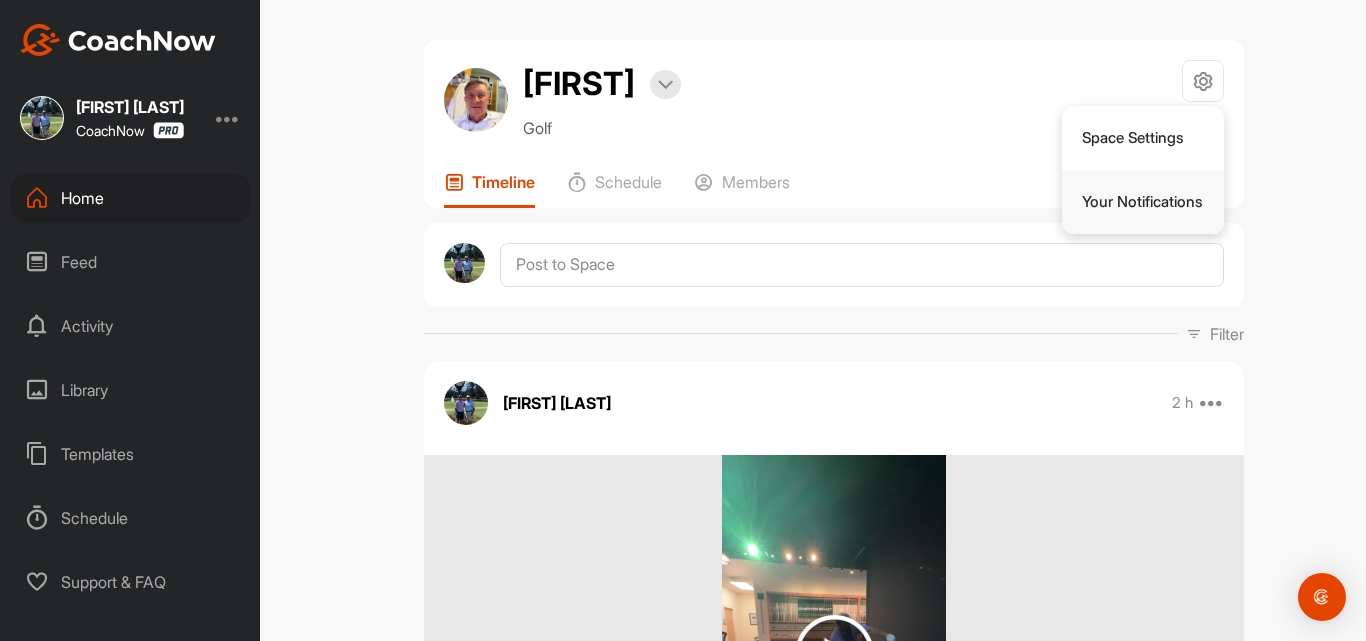 click on "Your Notifications" at bounding box center (1143, 202) 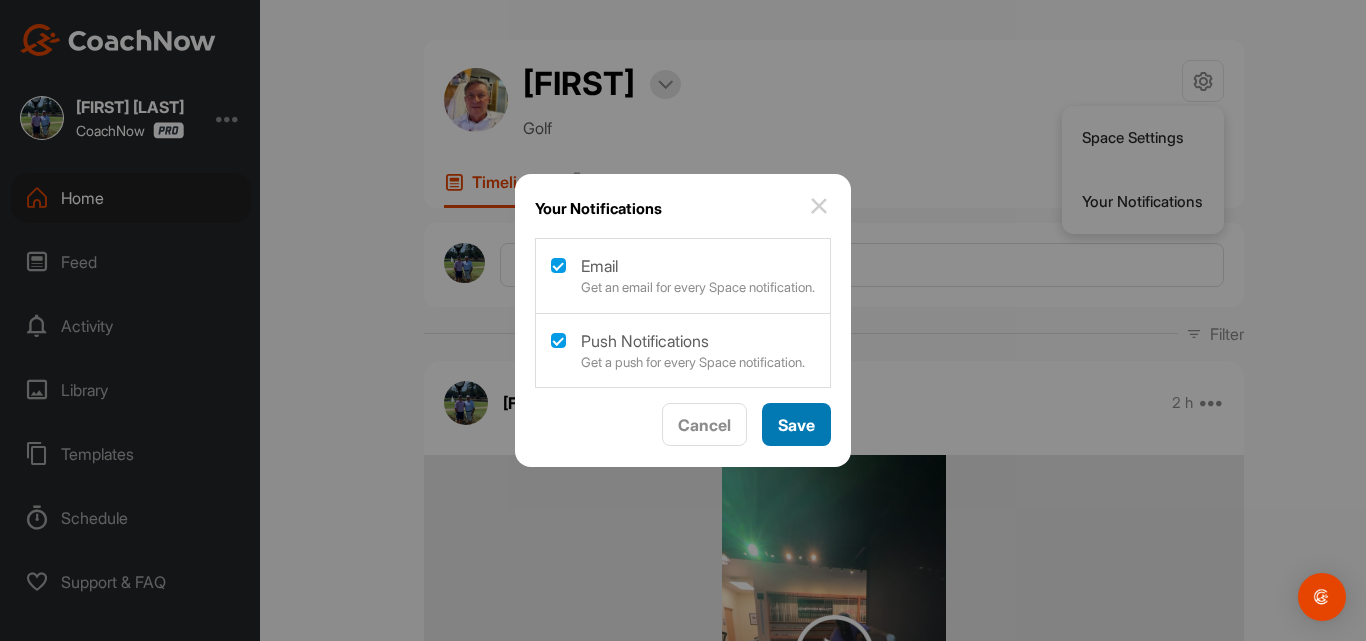 click on "Save" at bounding box center (796, 425) 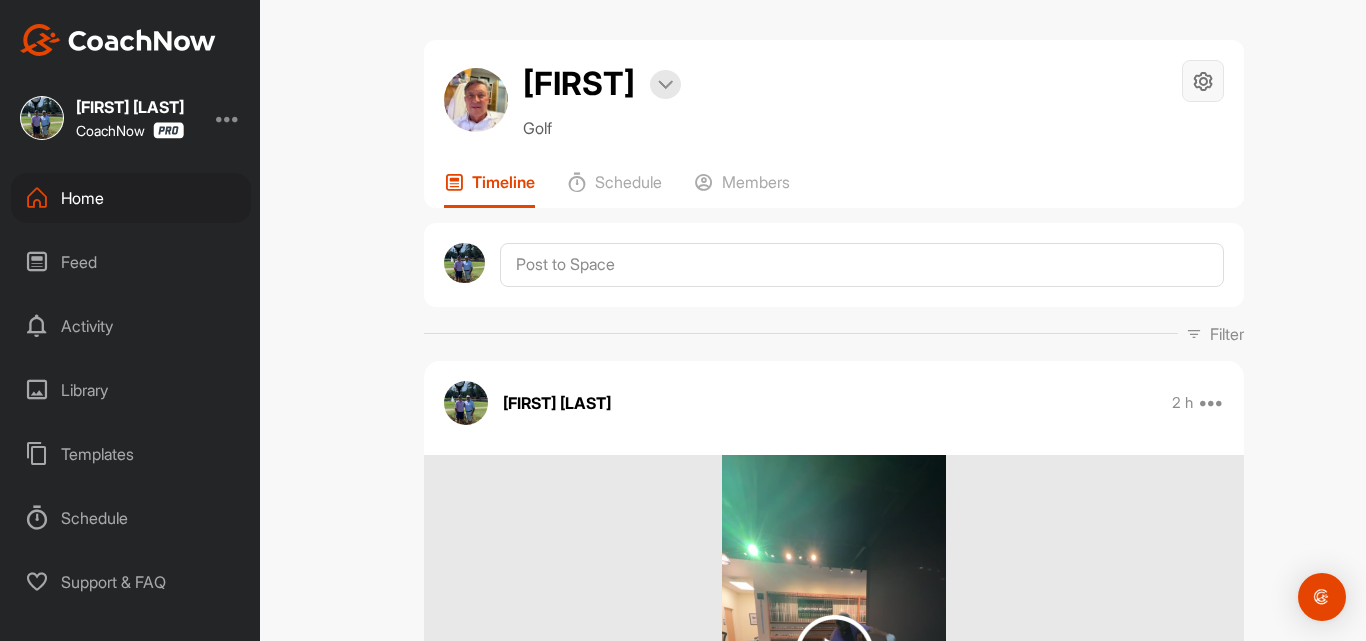 click at bounding box center [1203, 81] 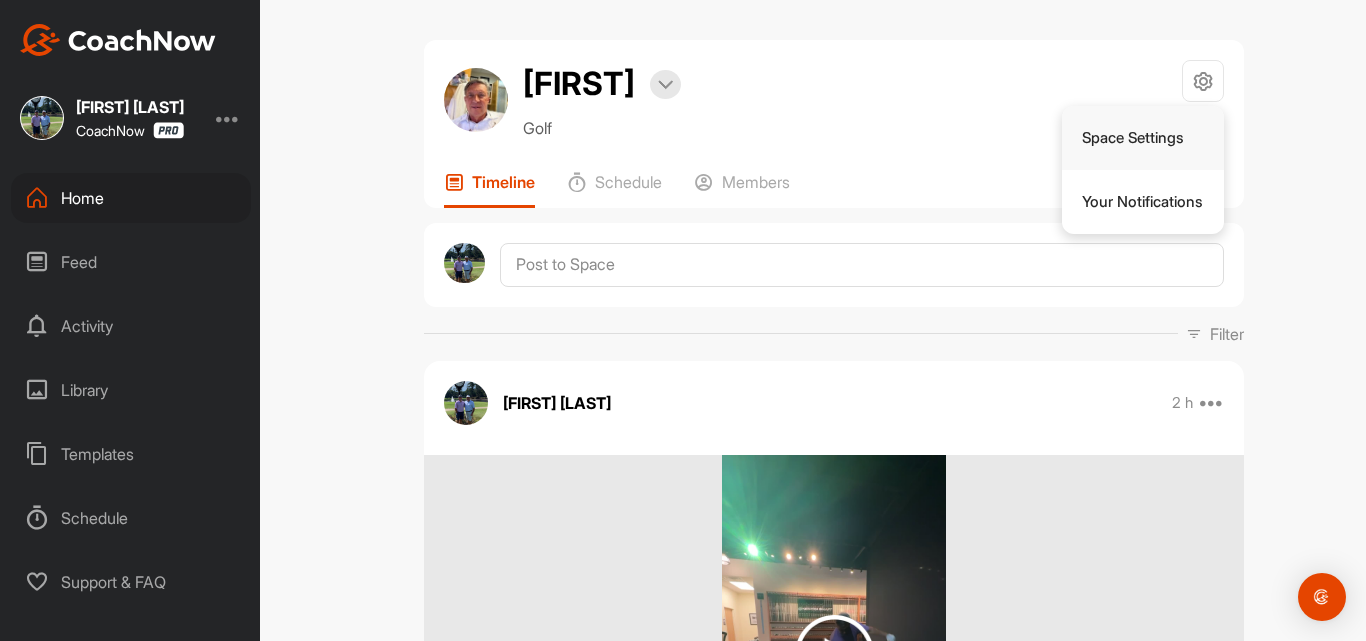 click on "Space Settings" at bounding box center (1143, 138) 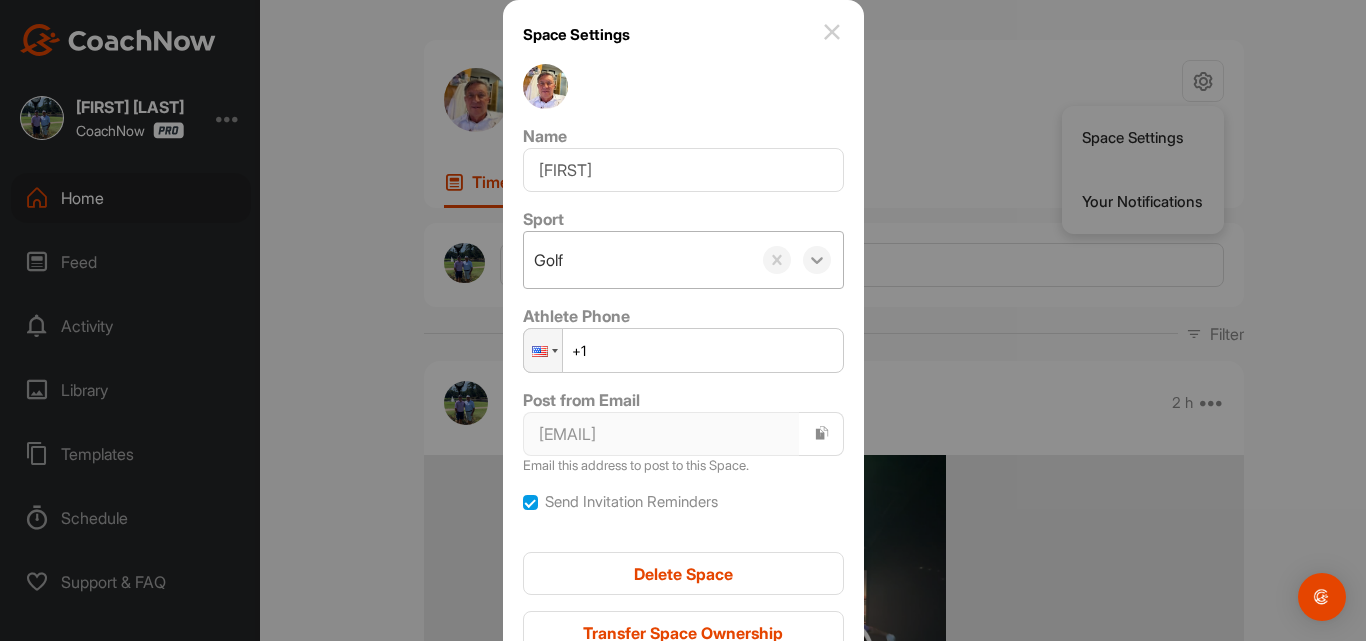 click 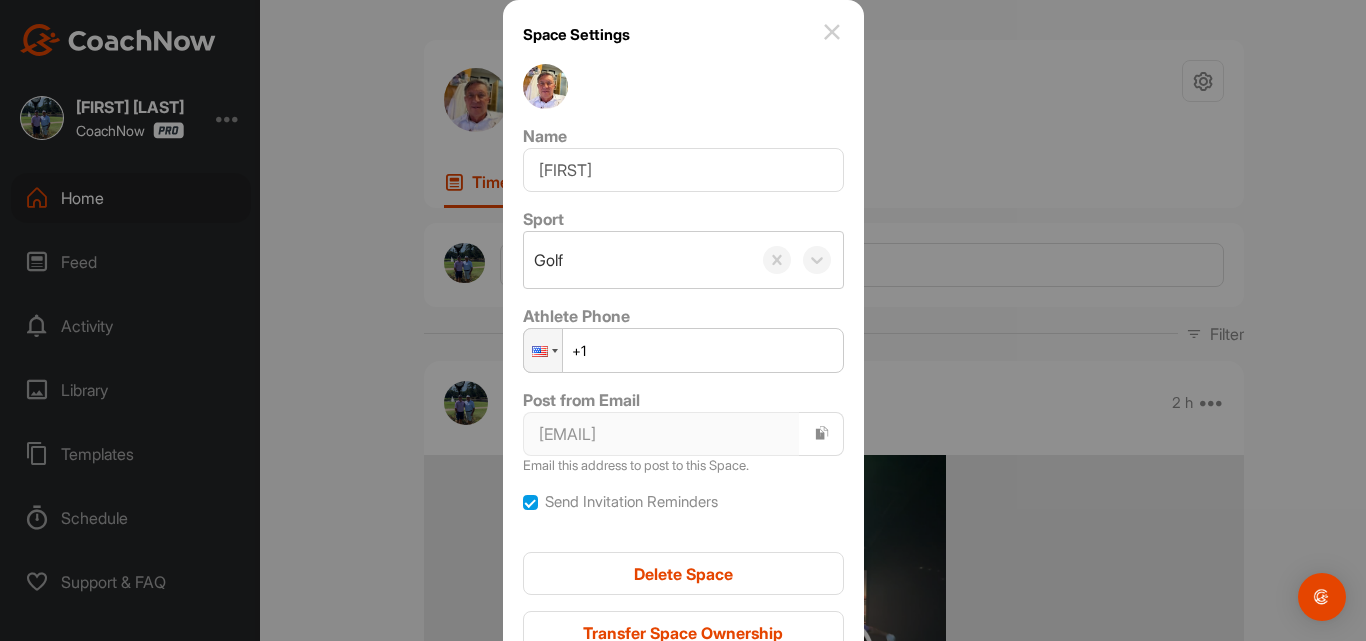 click on "Space Settings Name Collie Sport Golf Athlete Phone Phone +1 Post from Email ts+2c1e948484cba890+f22fcceb5a90c5ef@coachnow.io   Email this address to post to this Space. Send Invitation Reminders   Delete Space   Transfer Space Ownership   Cancel   Save" at bounding box center [683, 367] 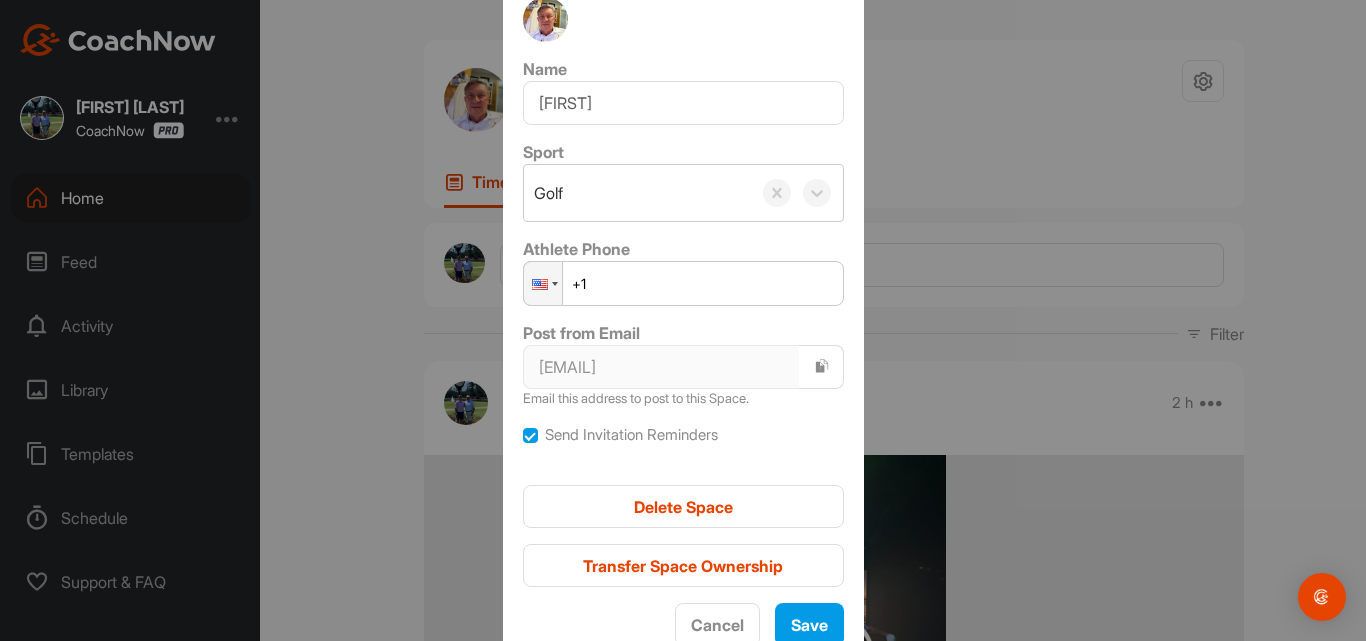 scroll, scrollTop: 93, scrollLeft: 0, axis: vertical 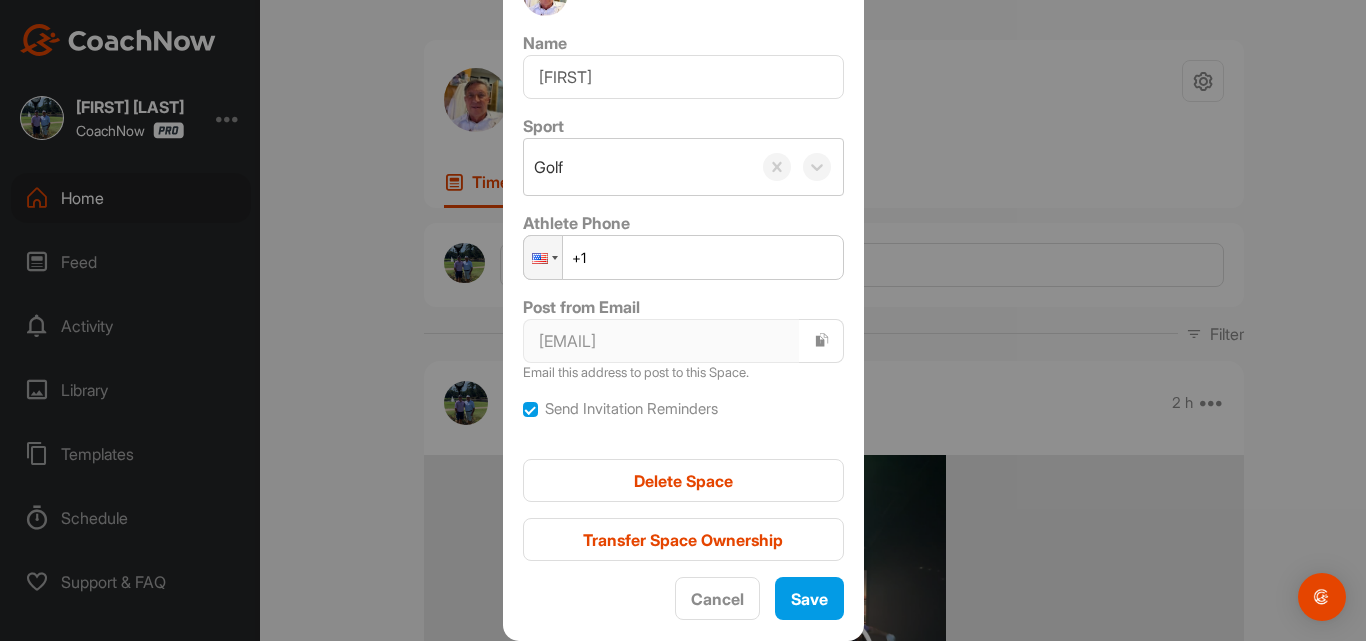 click at bounding box center [683, 320] 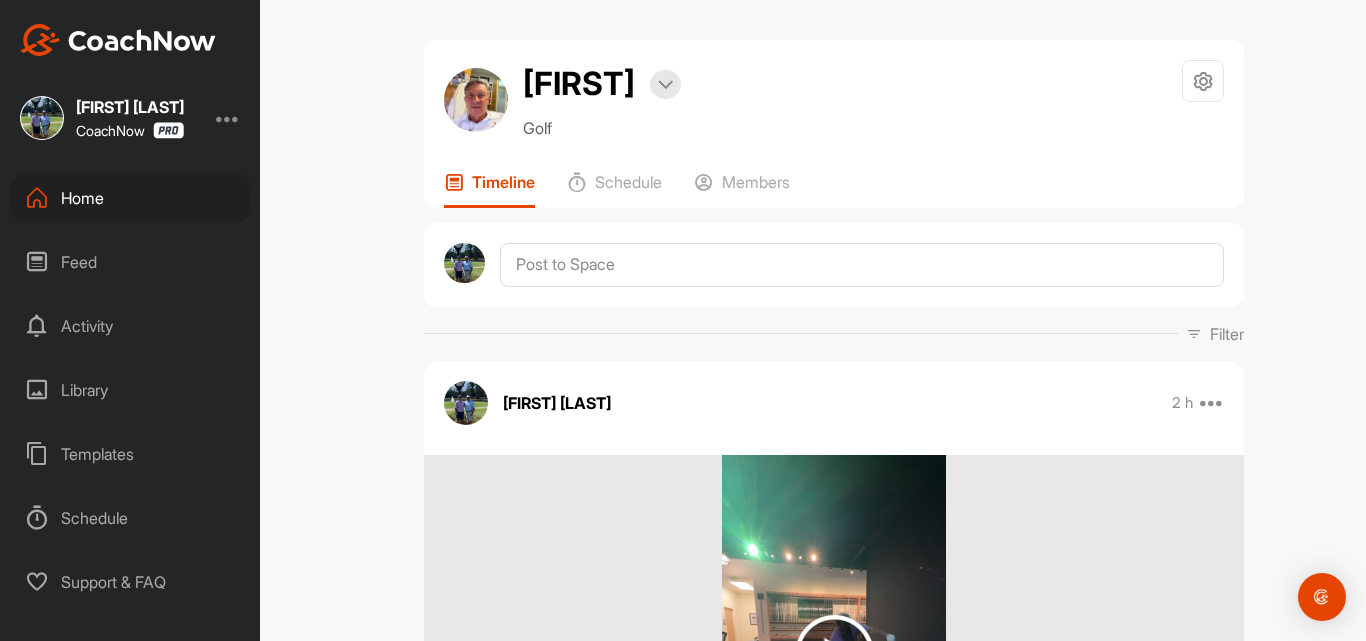 click on "Support & FAQ" at bounding box center (131, 582) 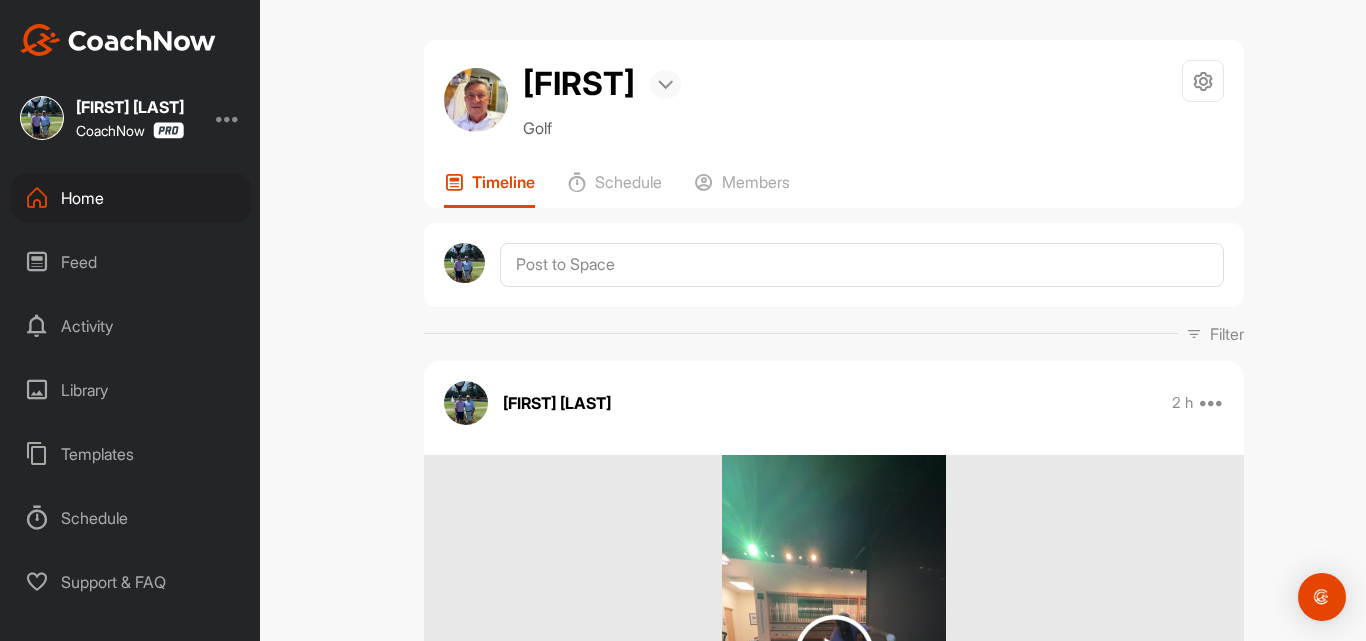 click at bounding box center [665, 84] 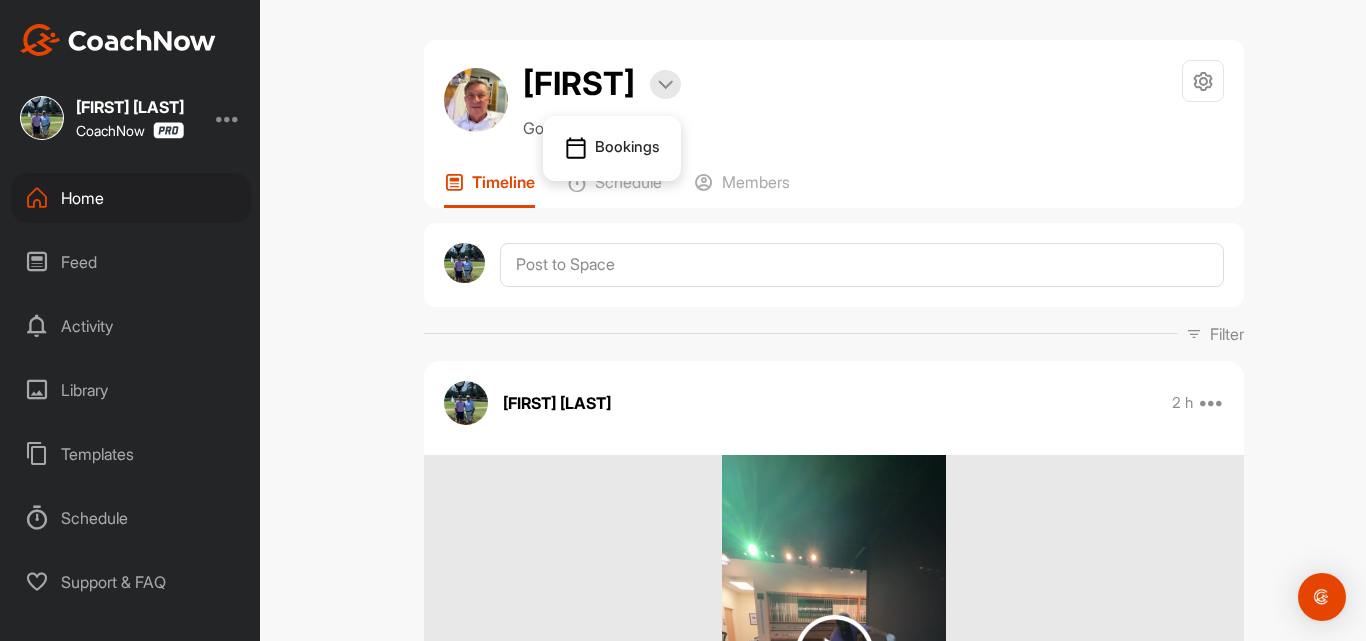 click on "Collie Bookings Golf Space Settings Your Notifications" at bounding box center [834, 100] 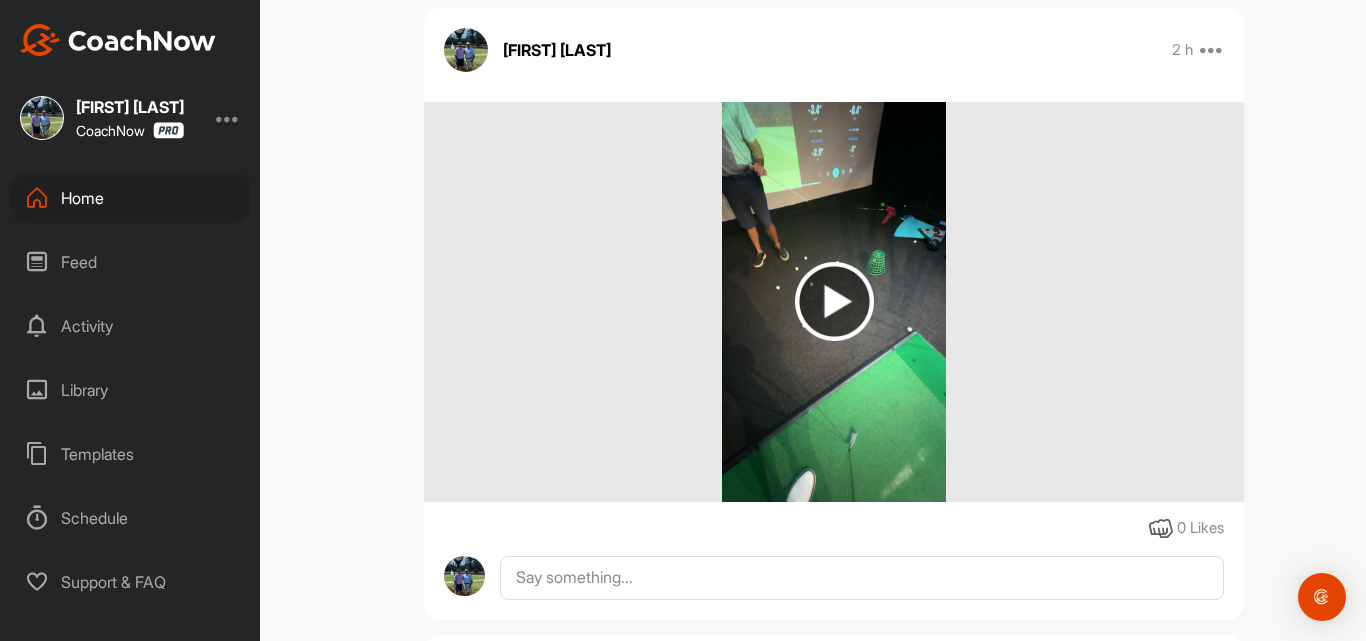 scroll, scrollTop: 0, scrollLeft: 0, axis: both 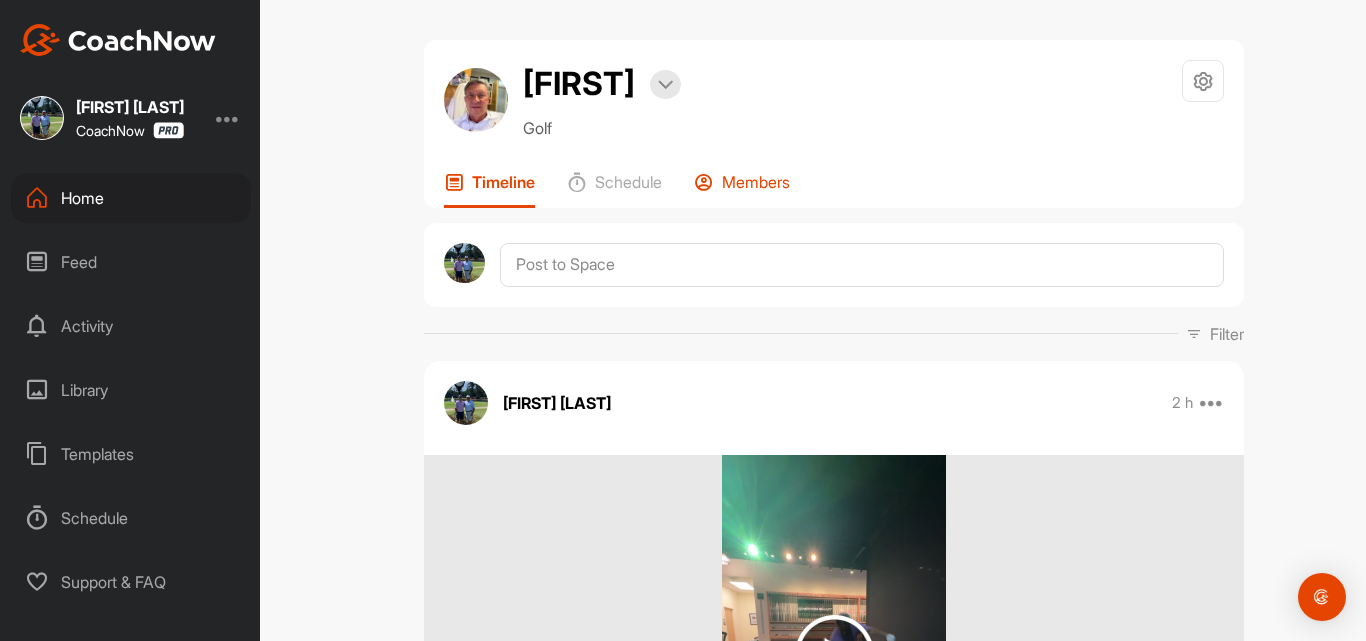 click on "Members" at bounding box center [756, 182] 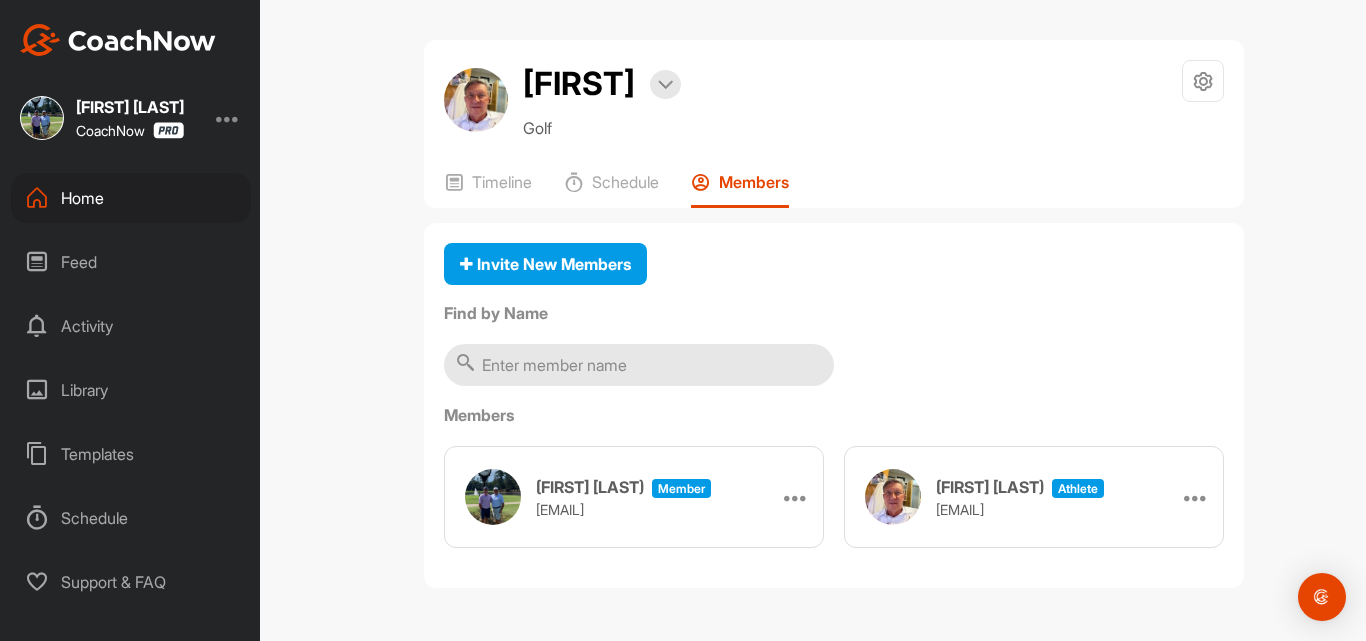 scroll, scrollTop: 0, scrollLeft: 0, axis: both 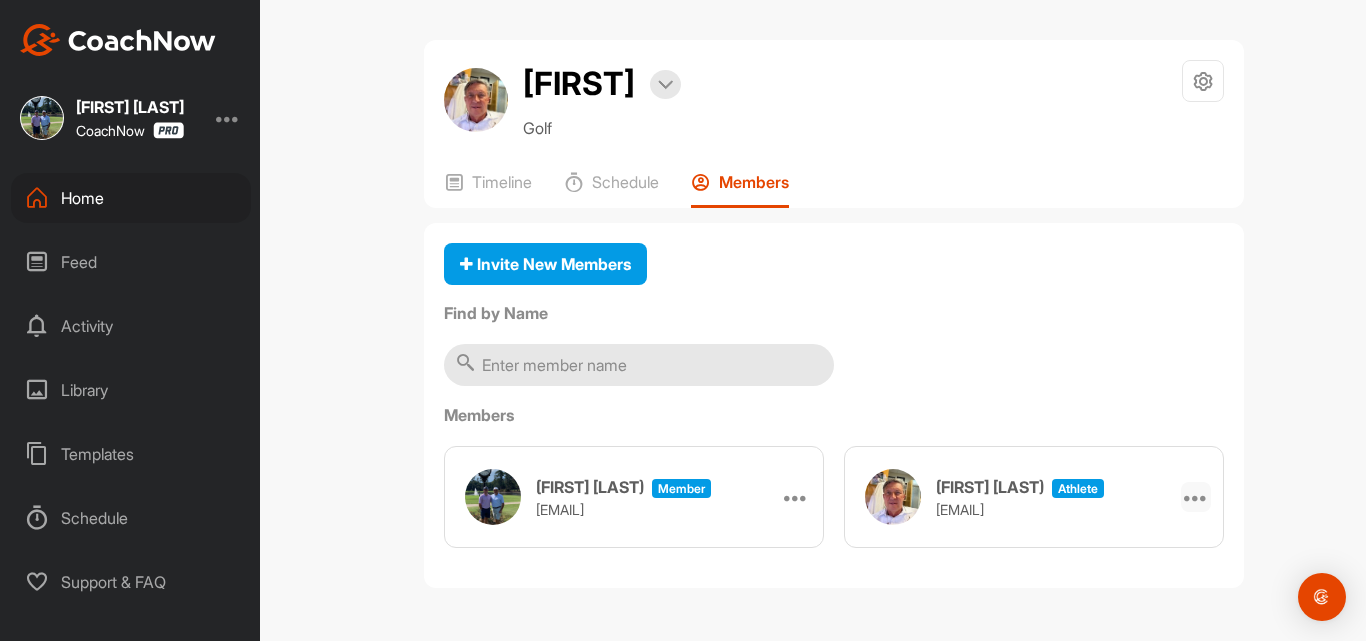 click at bounding box center [1196, 497] 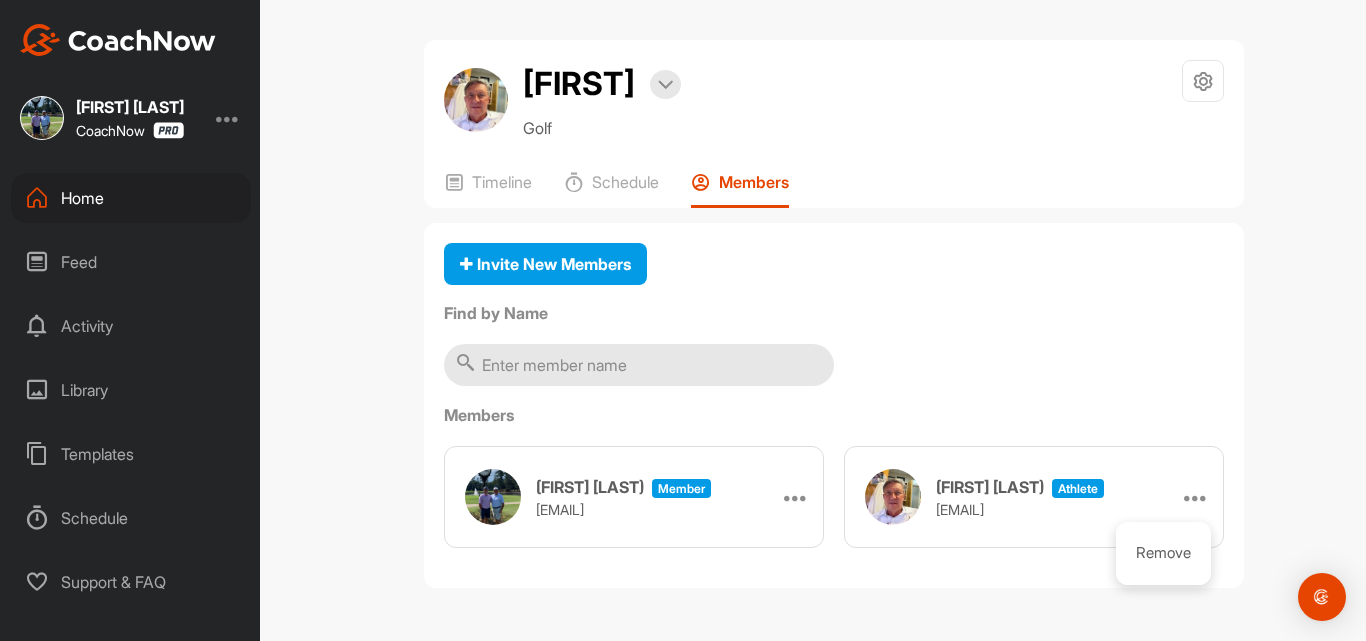click on "Find by Name" at bounding box center (834, 313) 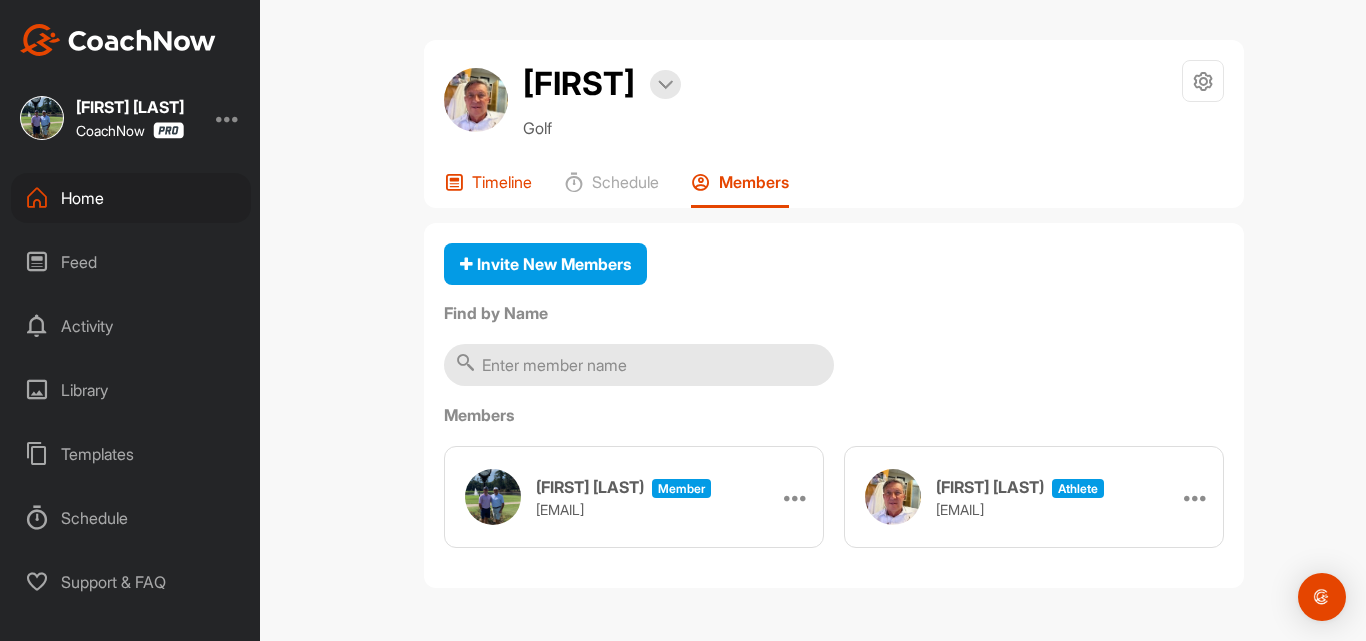 click on "Timeline" at bounding box center (502, 182) 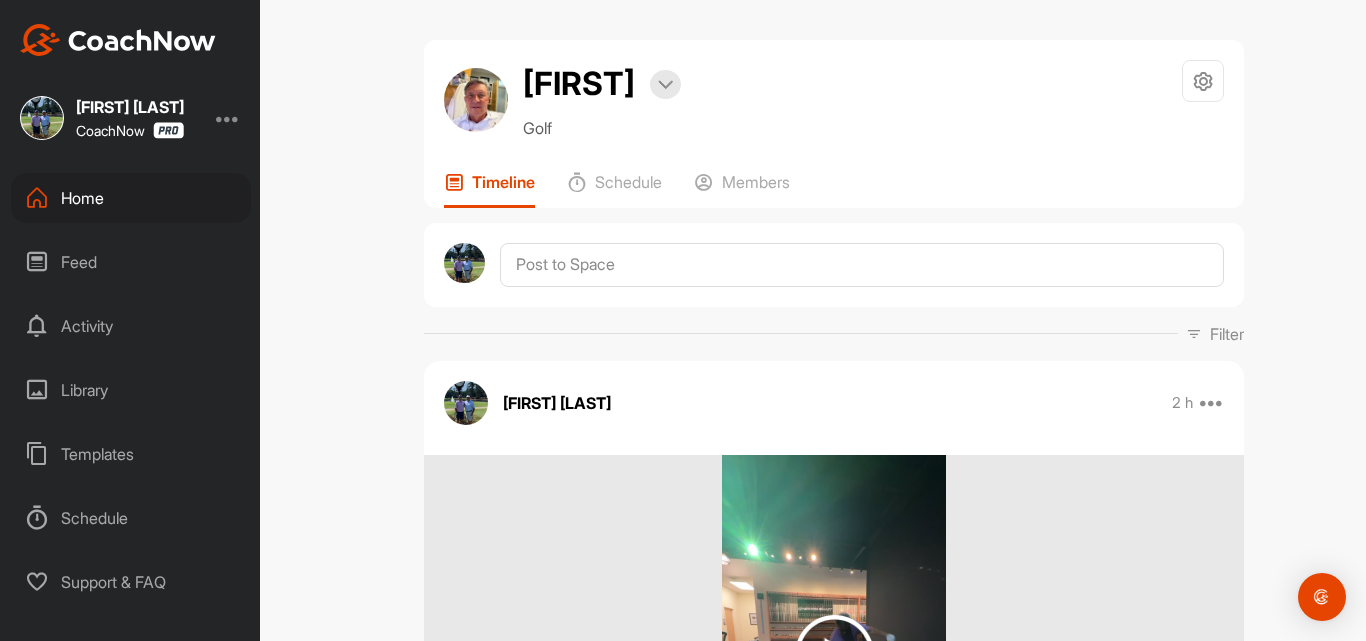 scroll, scrollTop: 0, scrollLeft: 0, axis: both 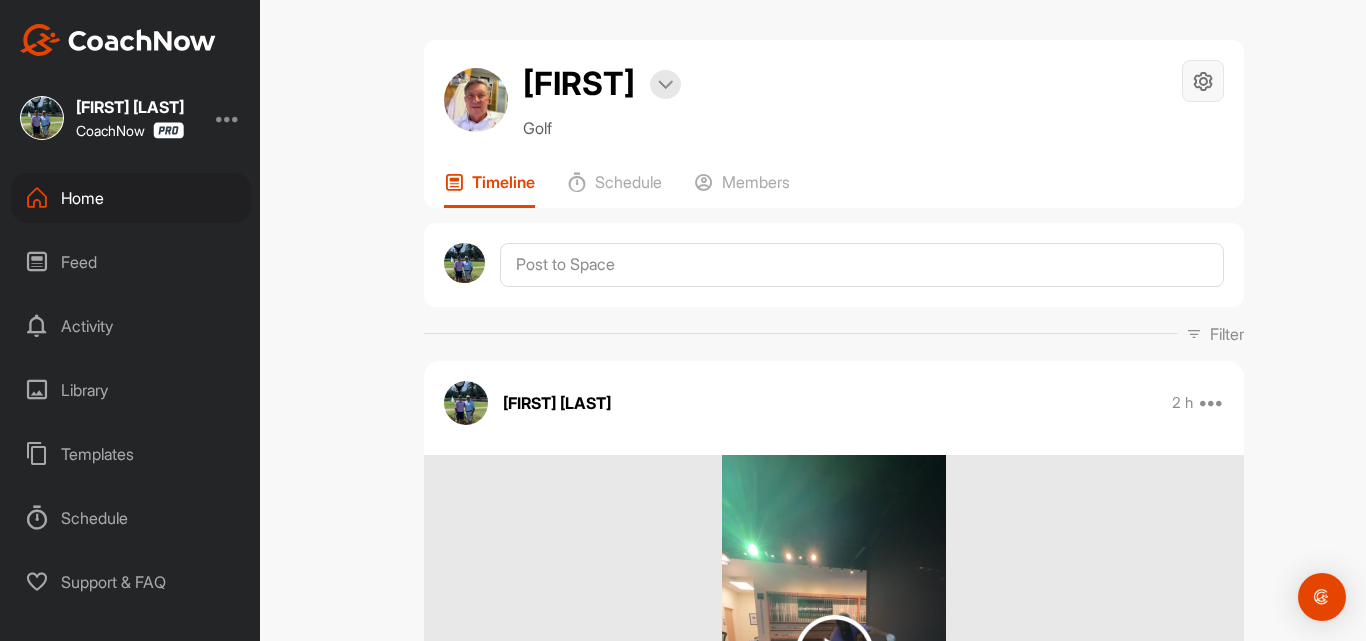 click at bounding box center (1203, 81) 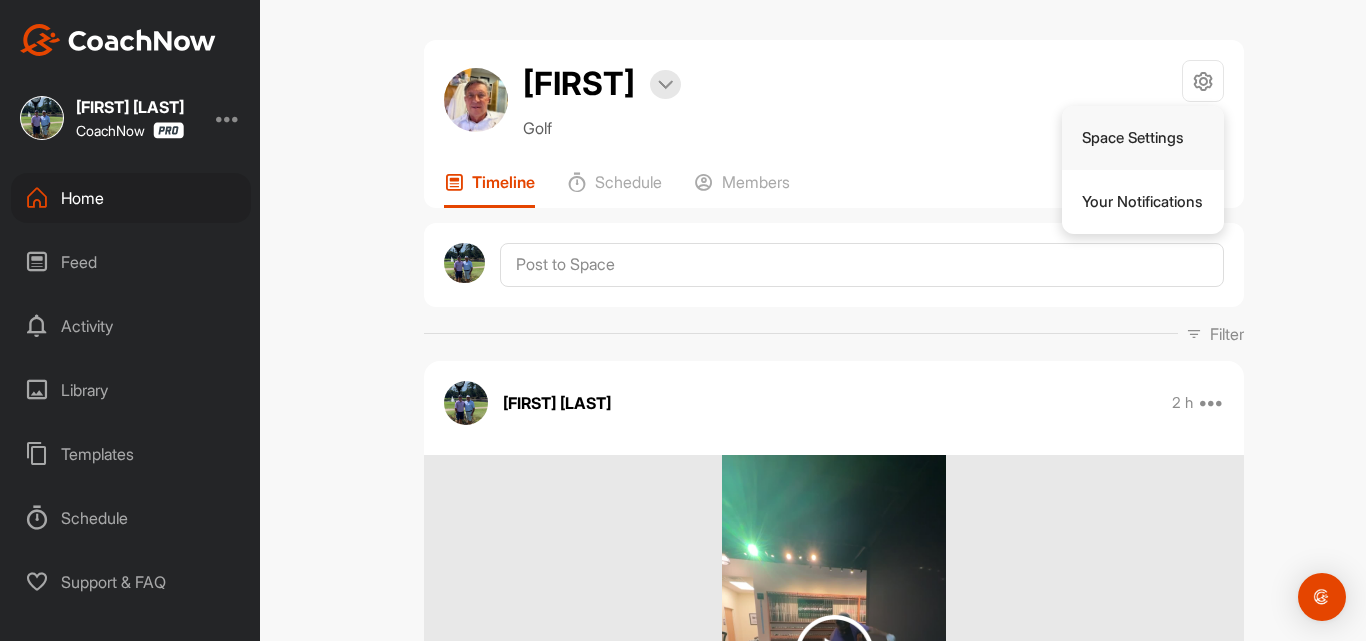 click on "Space Settings" at bounding box center (1143, 138) 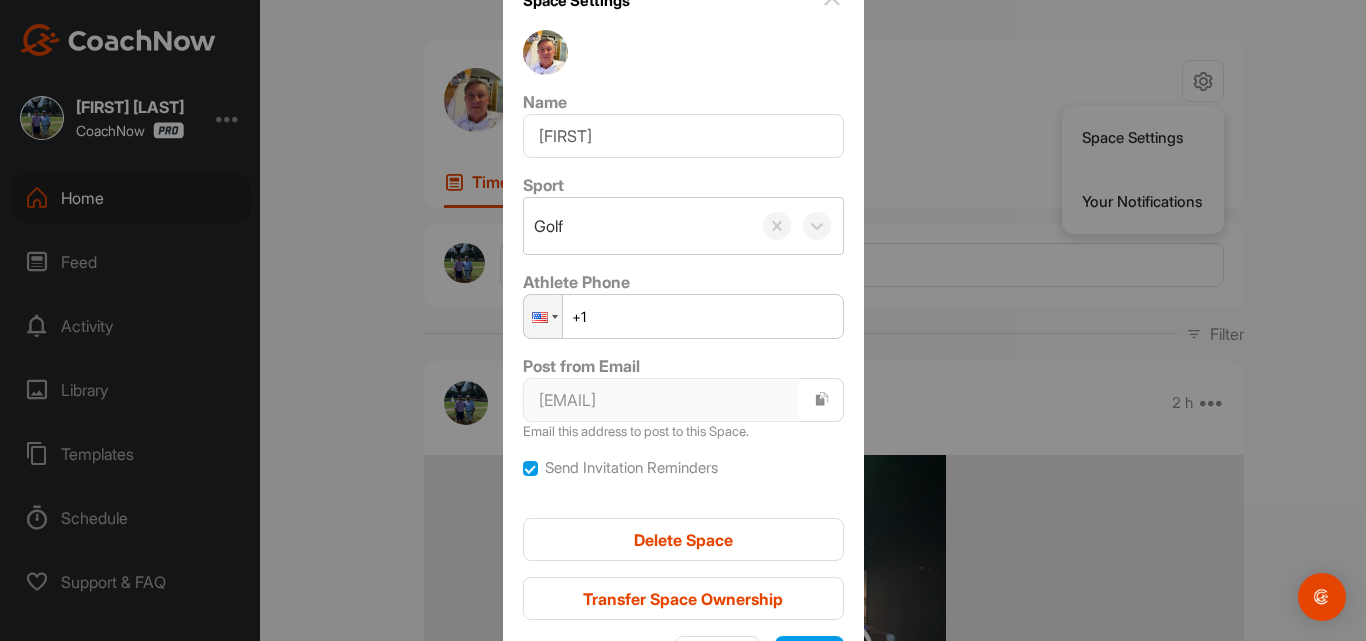 scroll, scrollTop: 32, scrollLeft: 0, axis: vertical 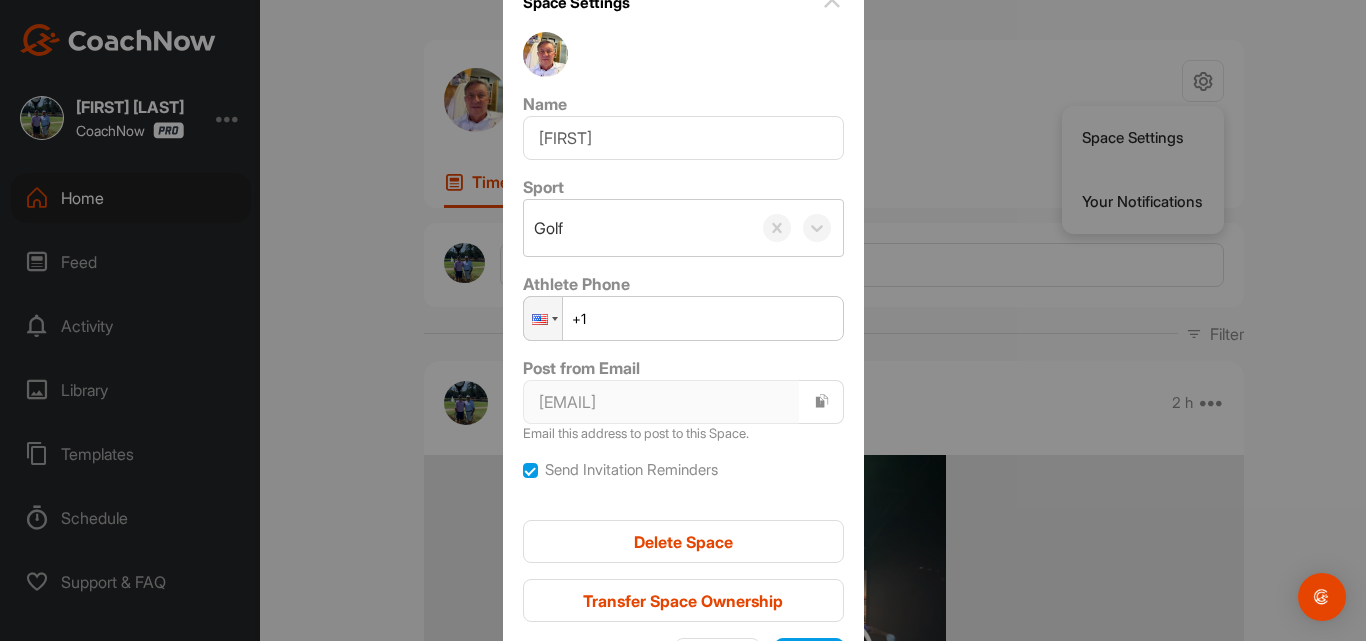 click on "+1" at bounding box center [683, 318] 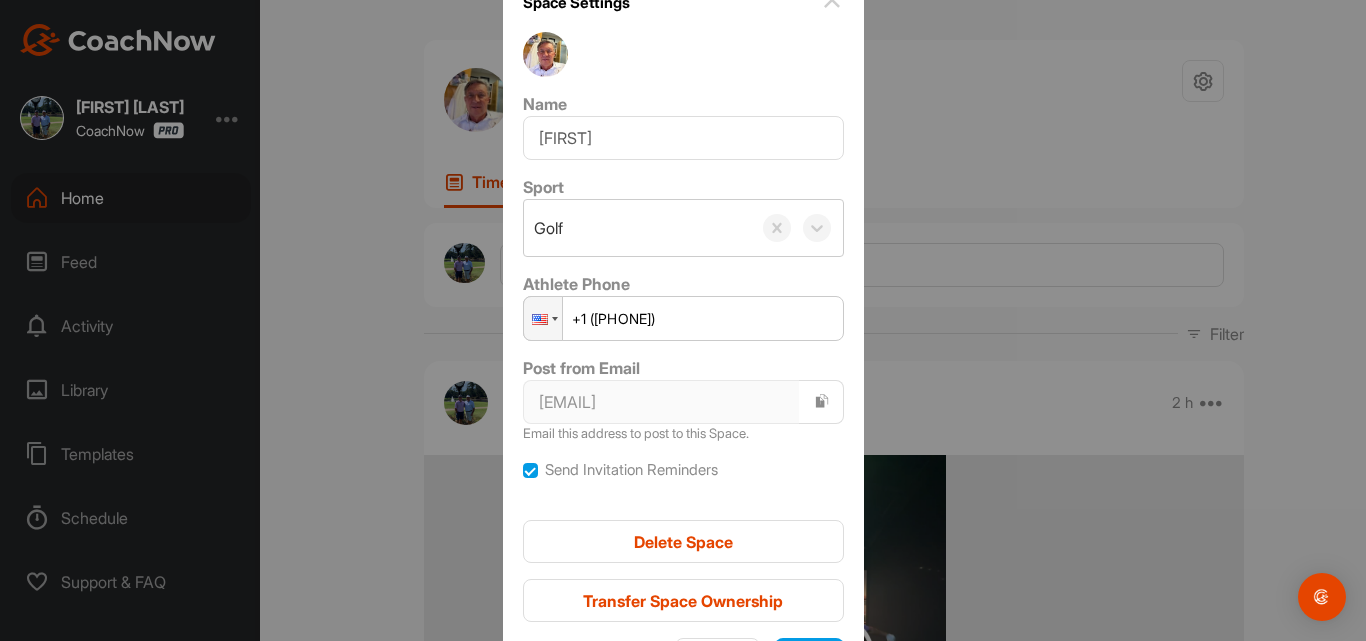 scroll, scrollTop: 93, scrollLeft: 0, axis: vertical 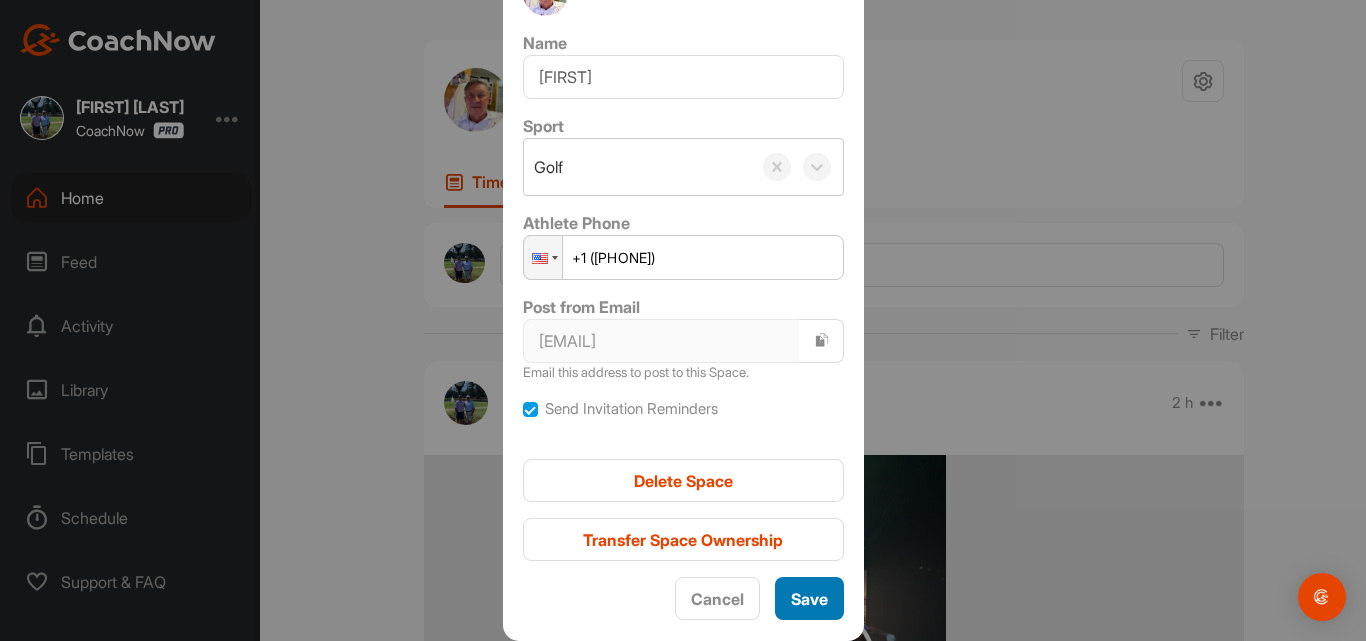 type on "+1 (919) 819-0091" 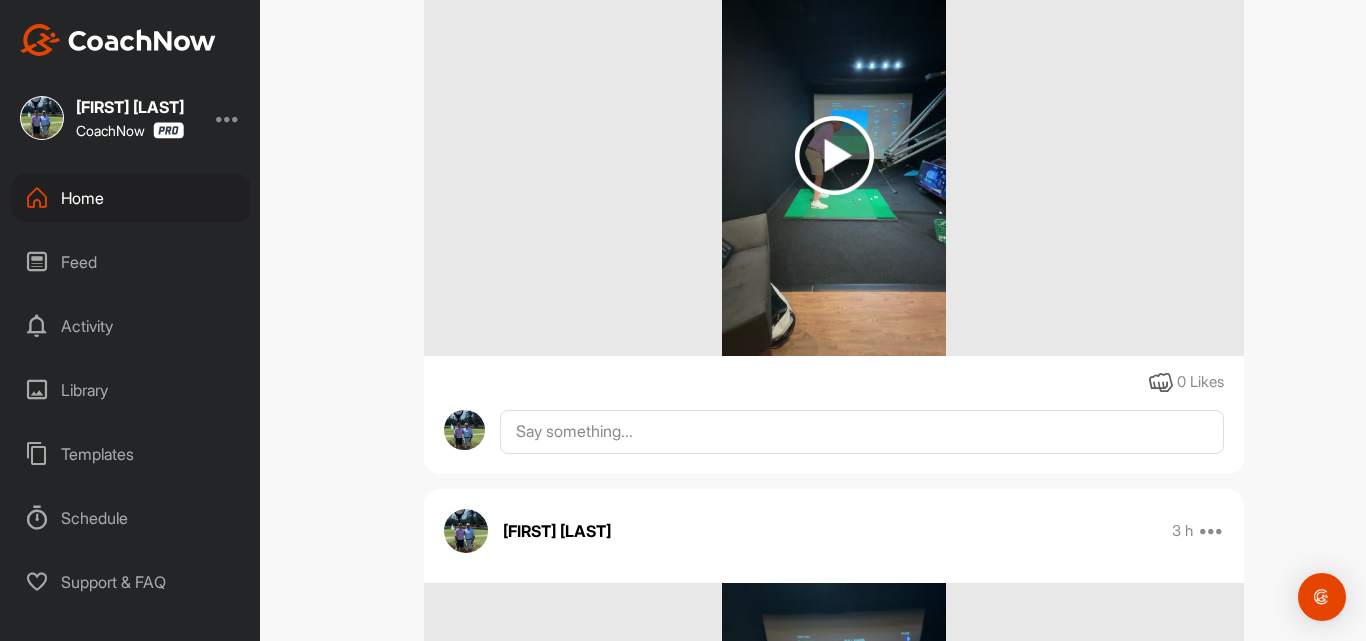 scroll, scrollTop: 6164, scrollLeft: 0, axis: vertical 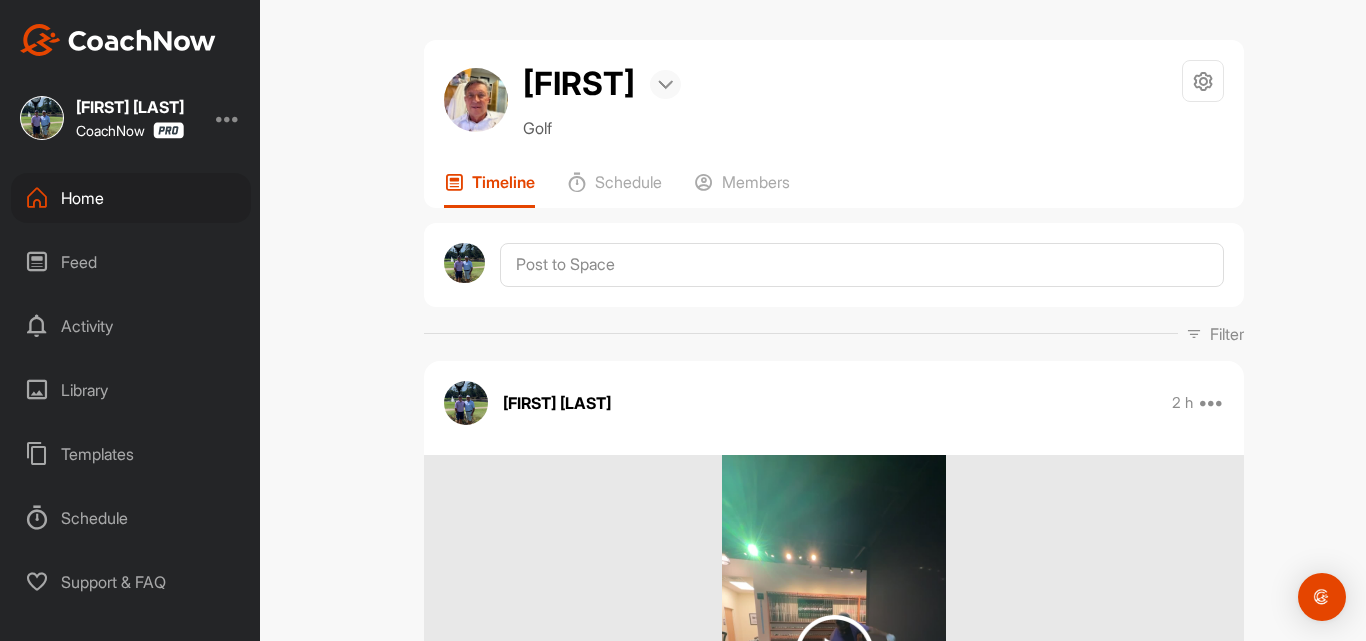 click at bounding box center (665, 84) 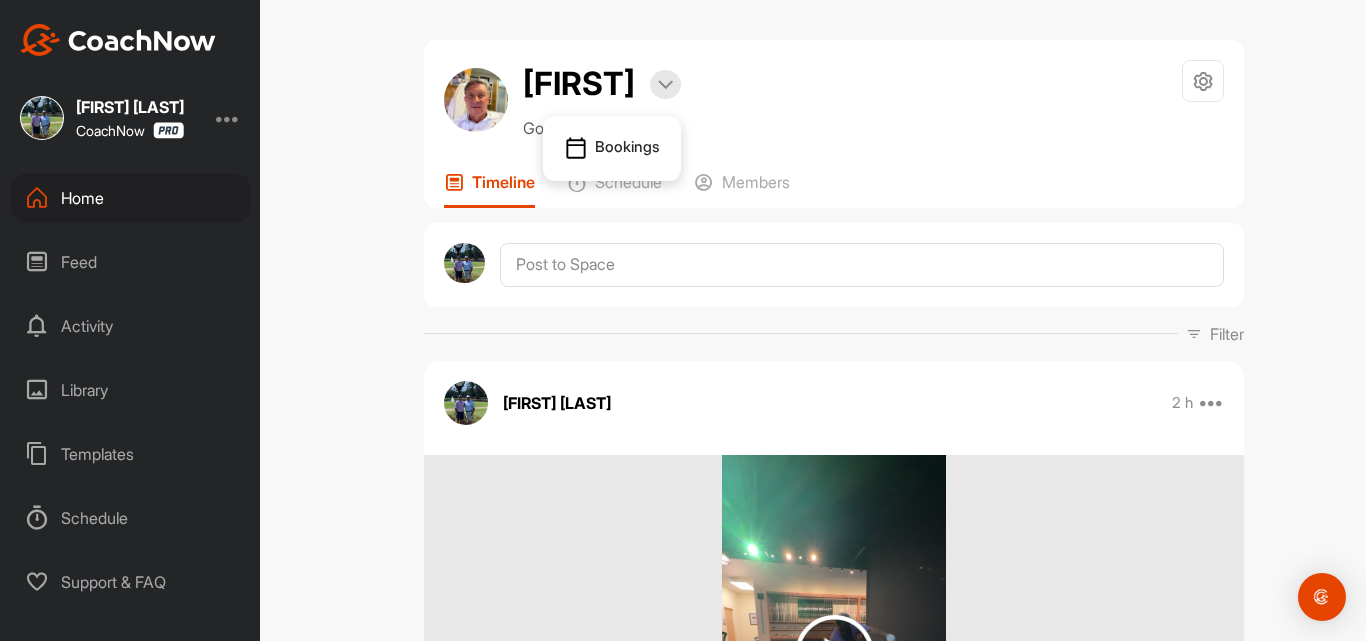 click on "Collie Bookings Golf Space Settings Your Notifications" at bounding box center [834, 100] 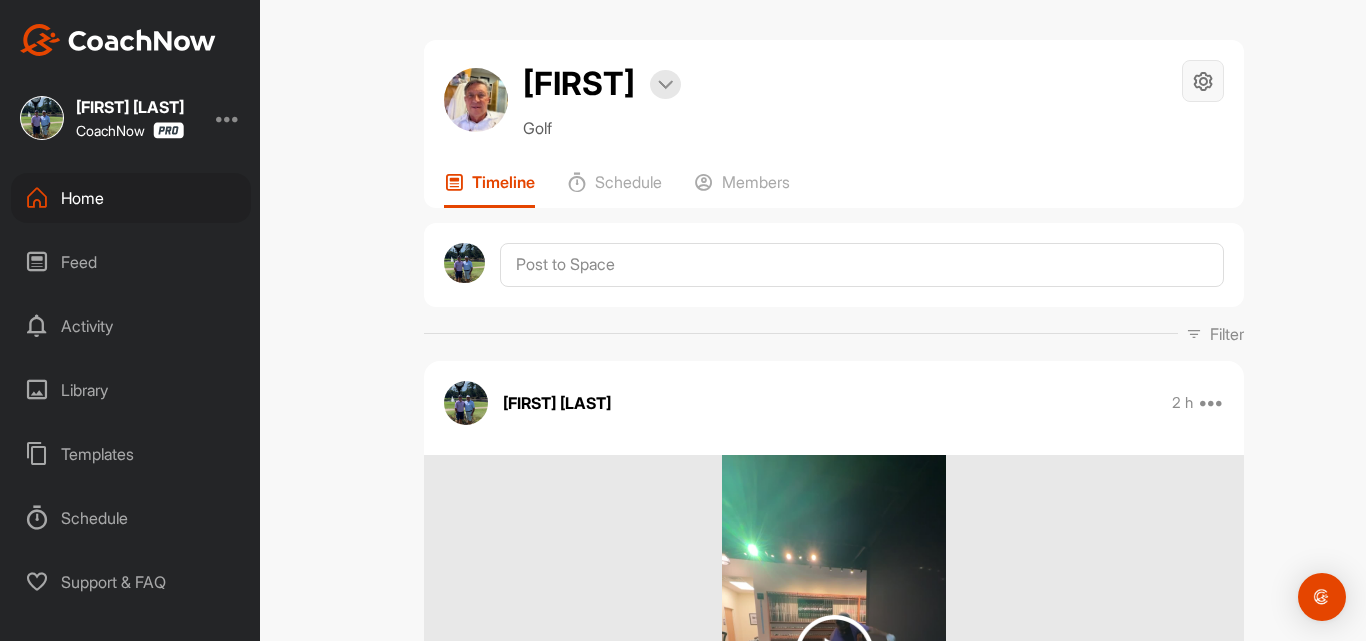 click at bounding box center [1203, 81] 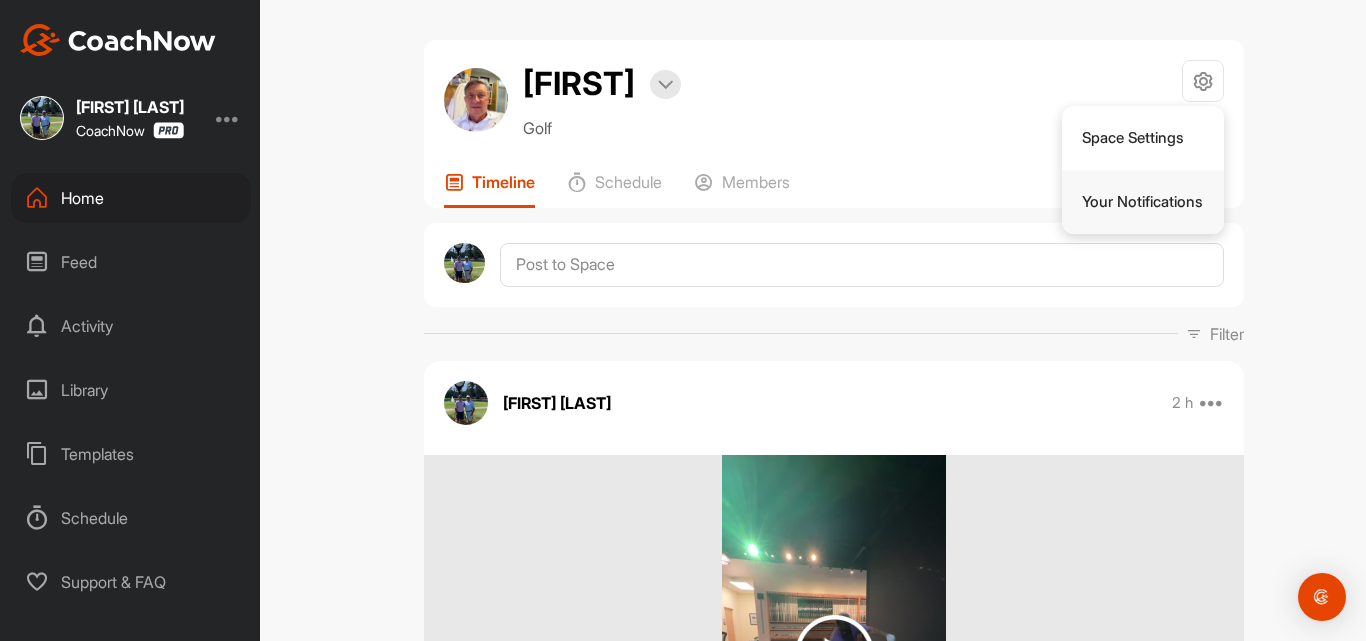 click on "Your Notifications" at bounding box center (1143, 202) 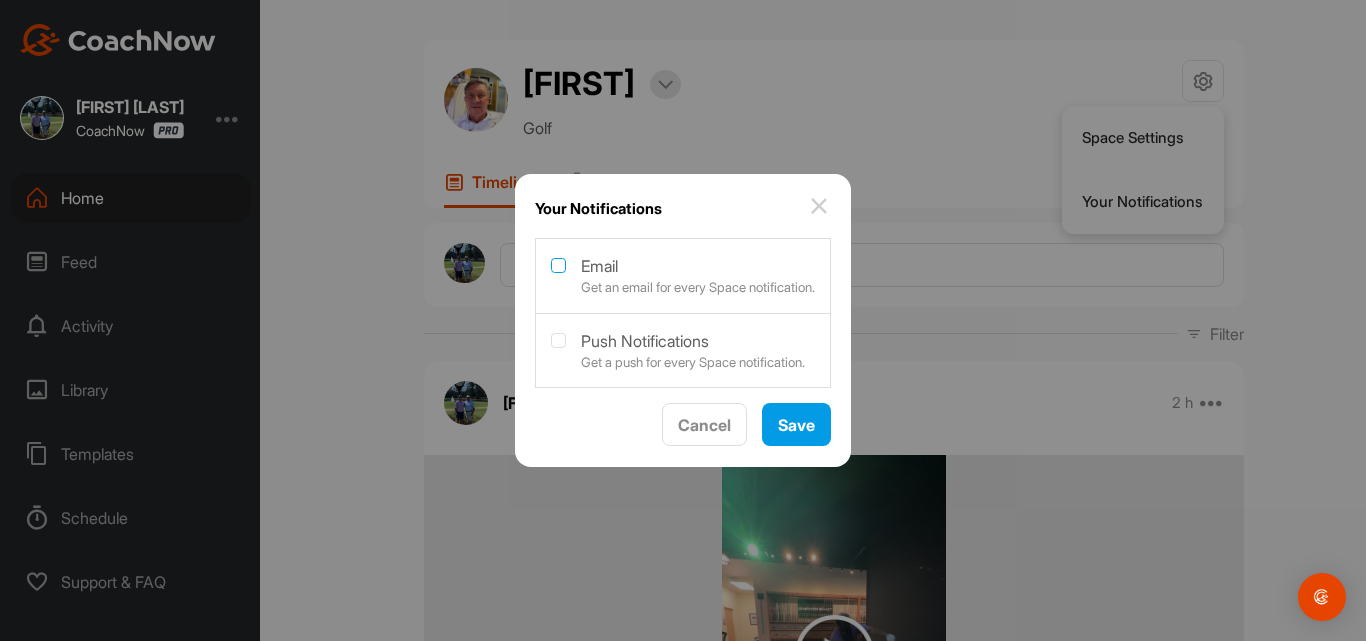click at bounding box center (558, 265) 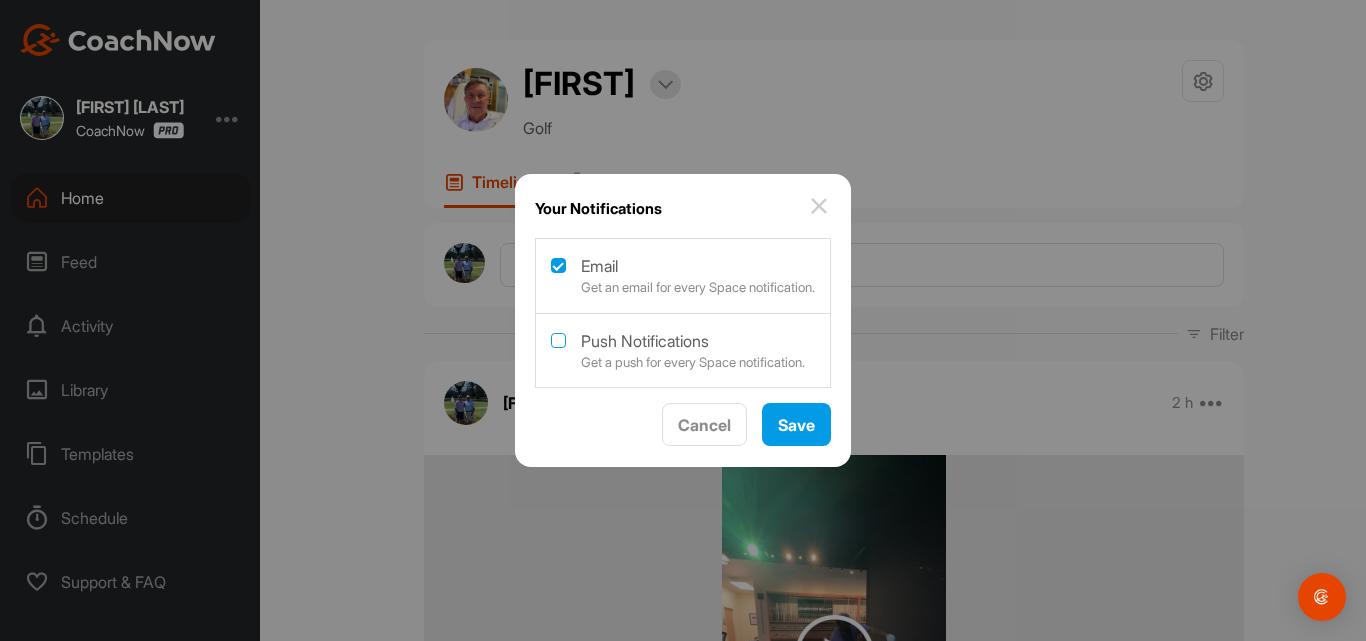 click at bounding box center (558, 340) 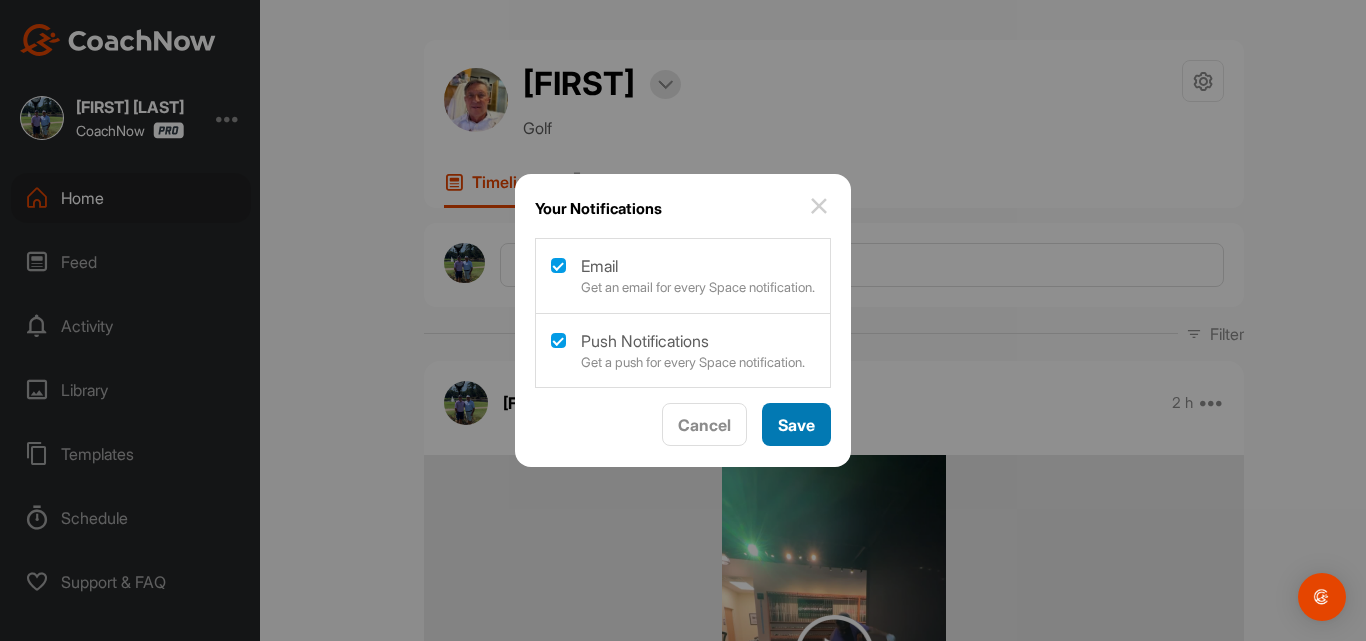 click on "Save" at bounding box center [796, 425] 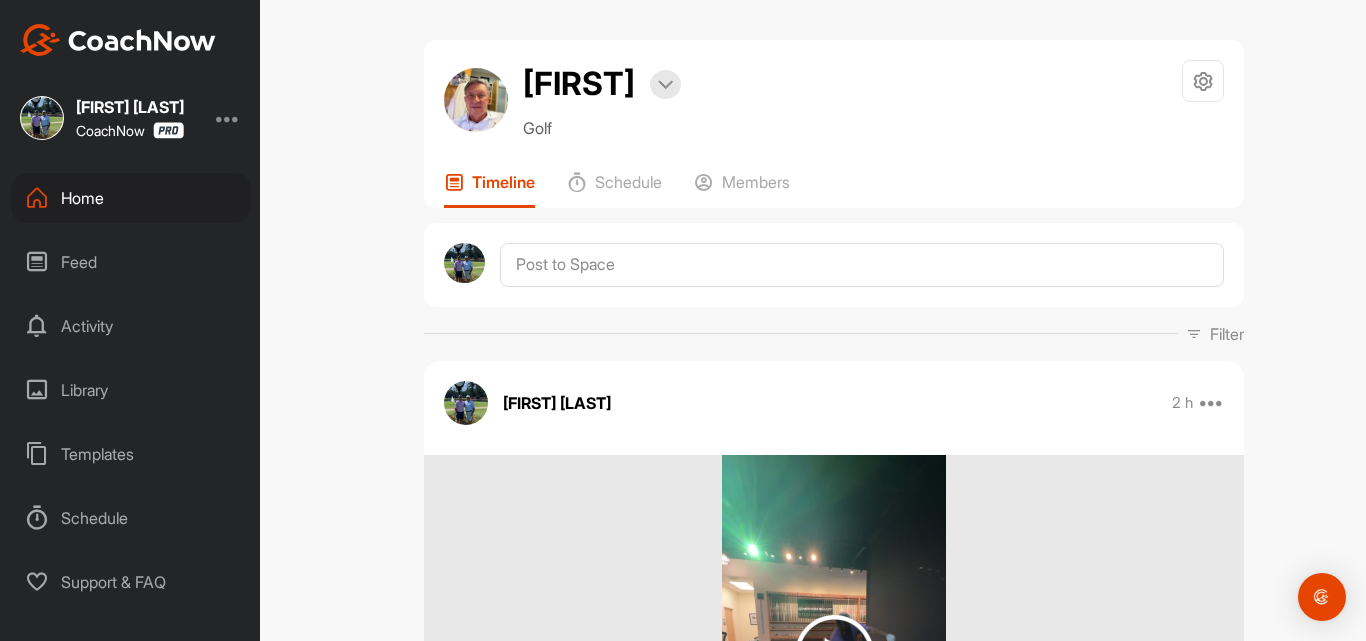 click on "Home" at bounding box center (131, 198) 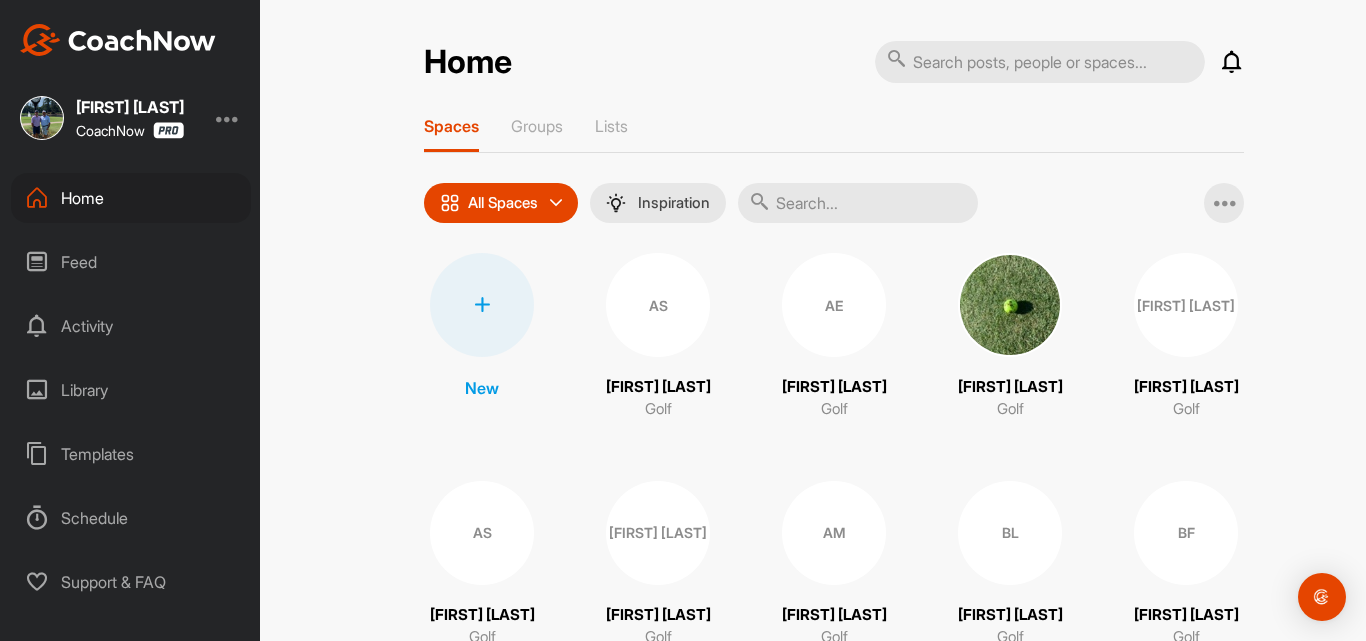 scroll, scrollTop: 0, scrollLeft: 0, axis: both 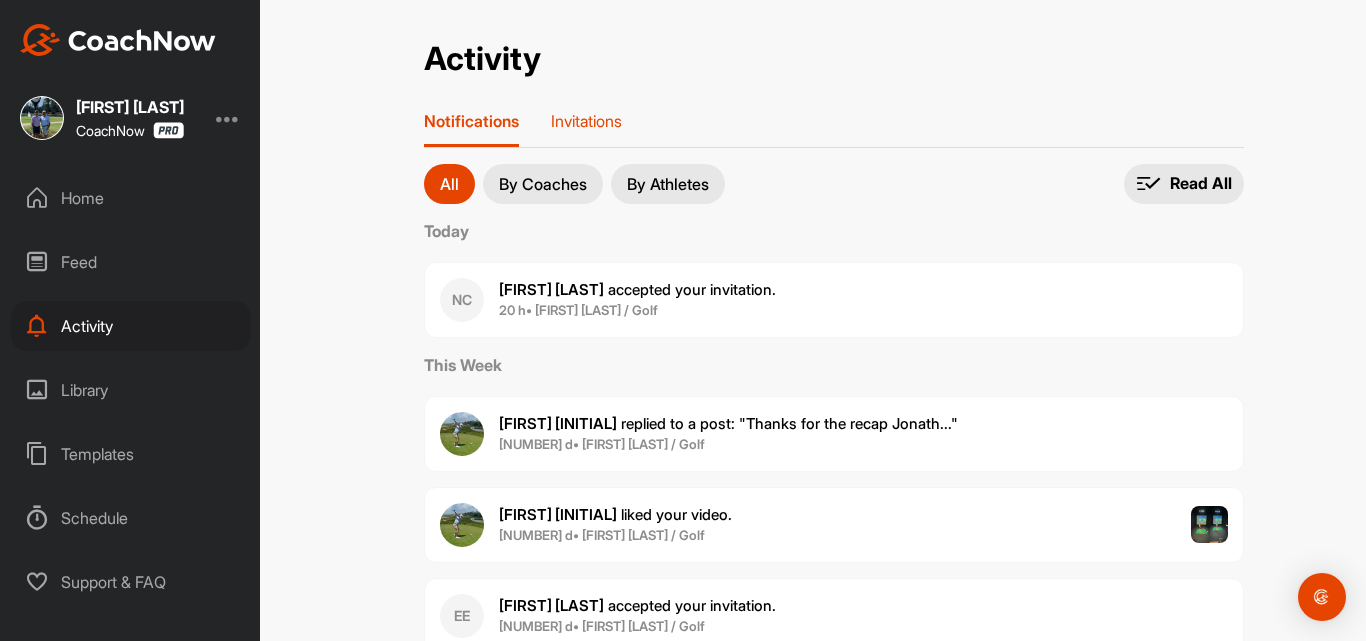 click on "Invitations" at bounding box center [586, 121] 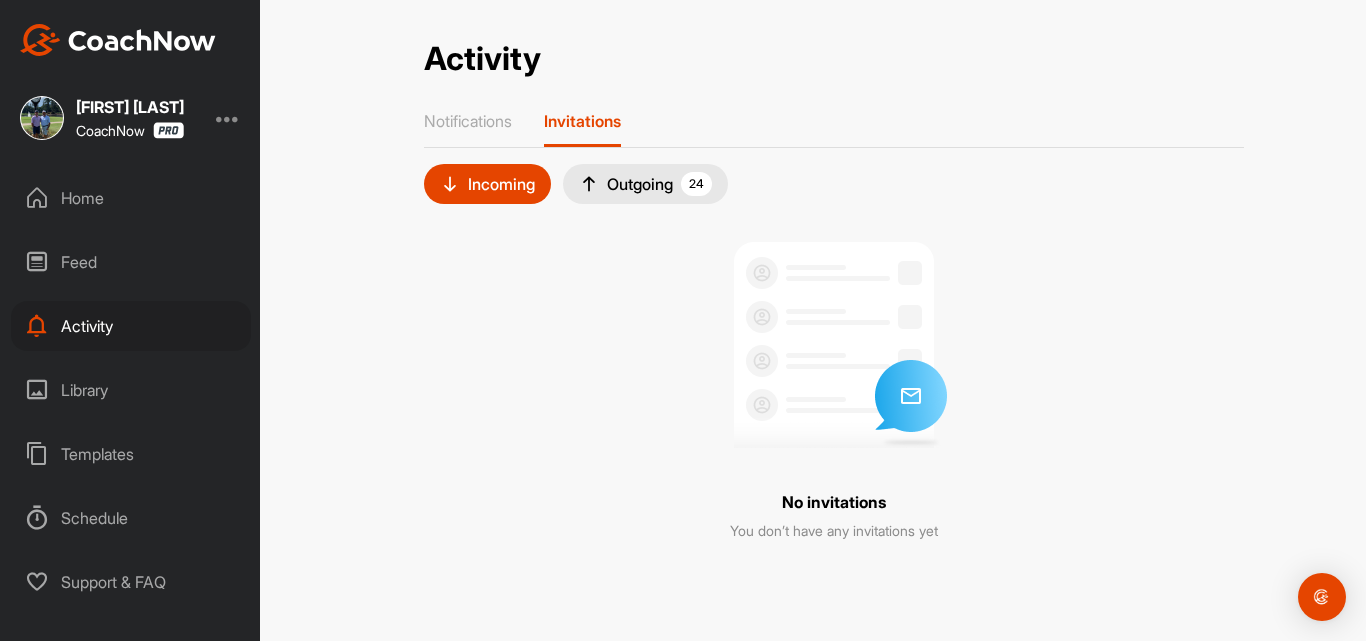 scroll, scrollTop: 0, scrollLeft: 0, axis: both 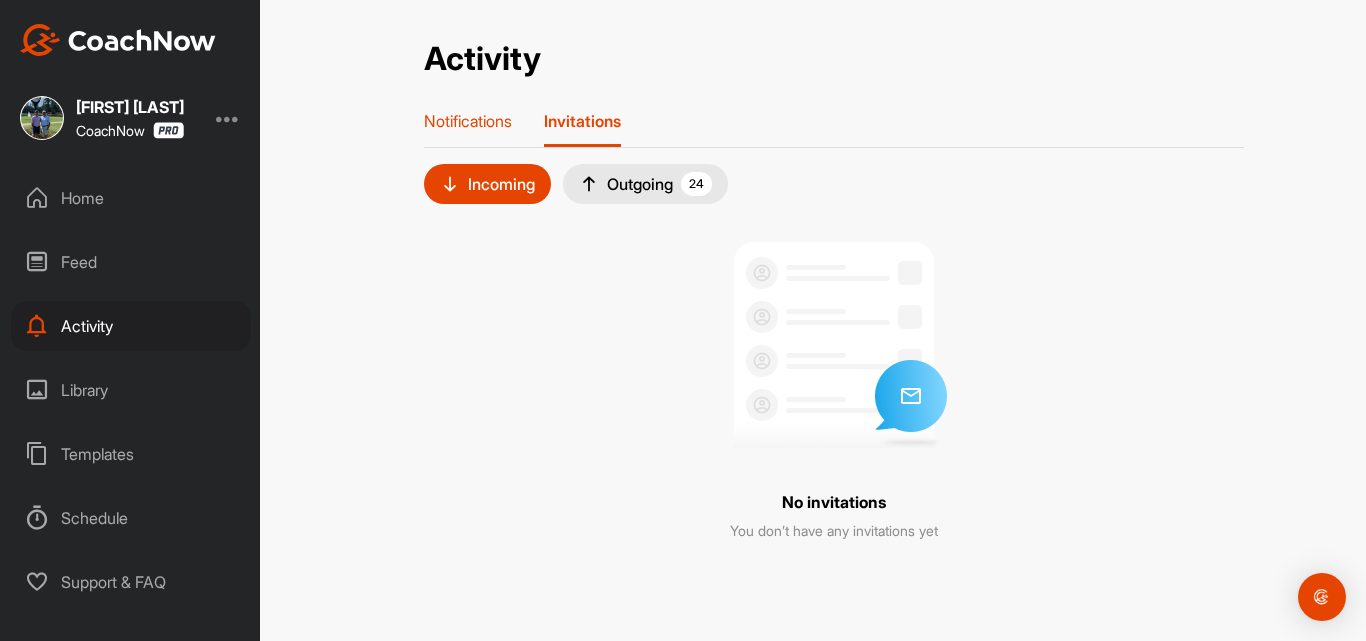 click on "Notifications" at bounding box center [468, 129] 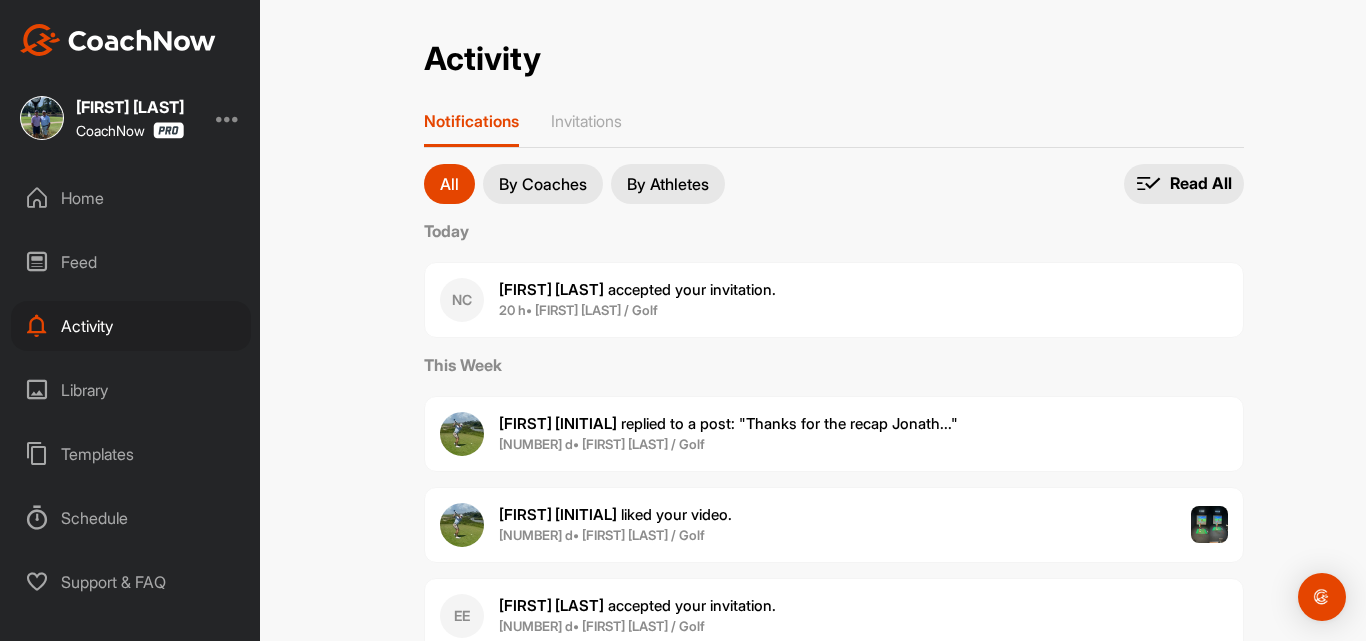 scroll, scrollTop: 0, scrollLeft: 0, axis: both 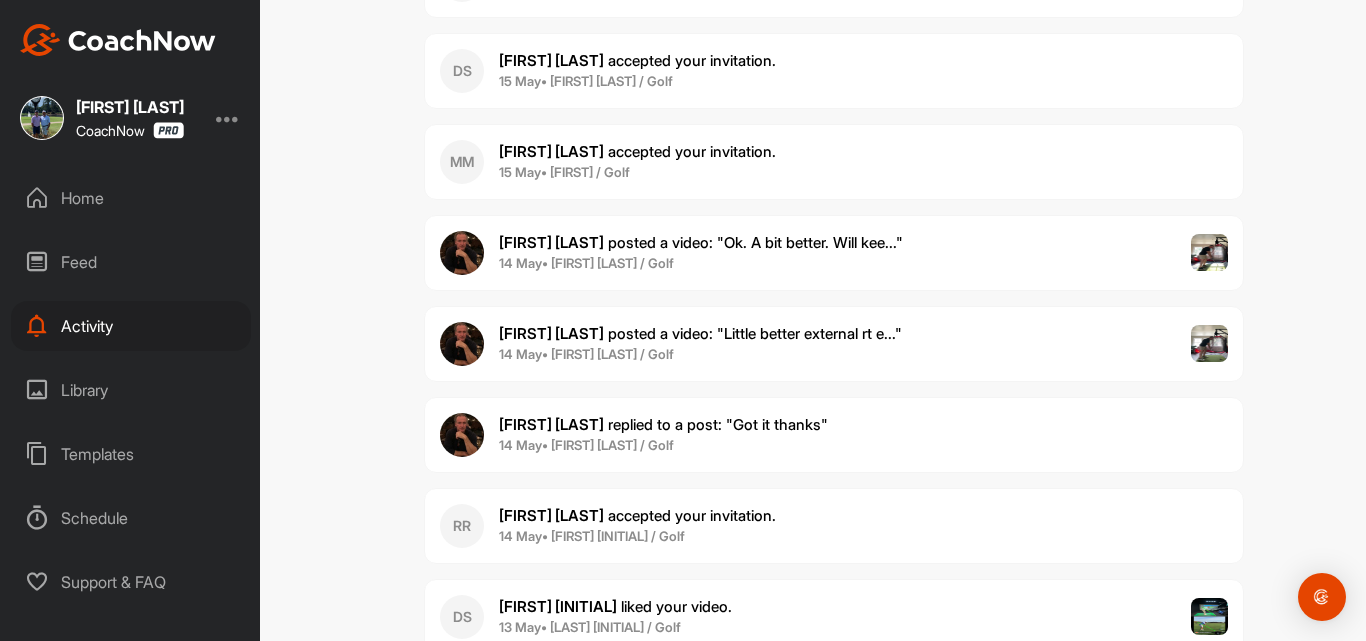 click on "Support & FAQ" at bounding box center (131, 582) 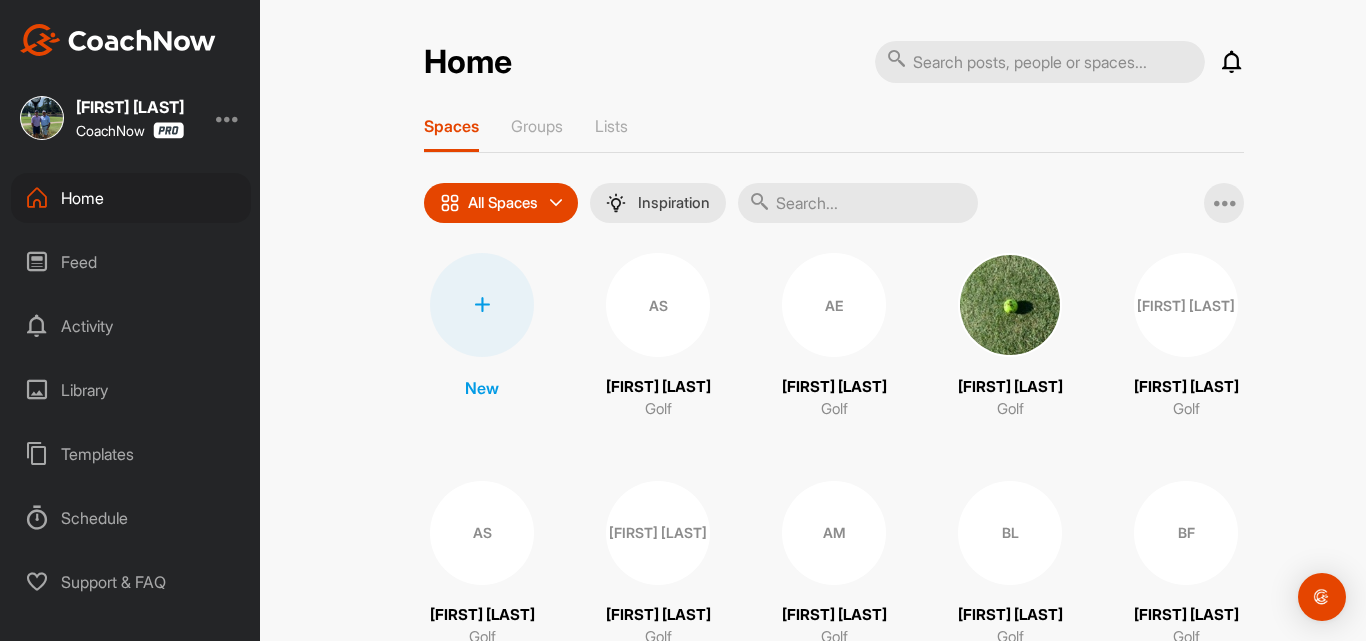 scroll, scrollTop: 0, scrollLeft: 0, axis: both 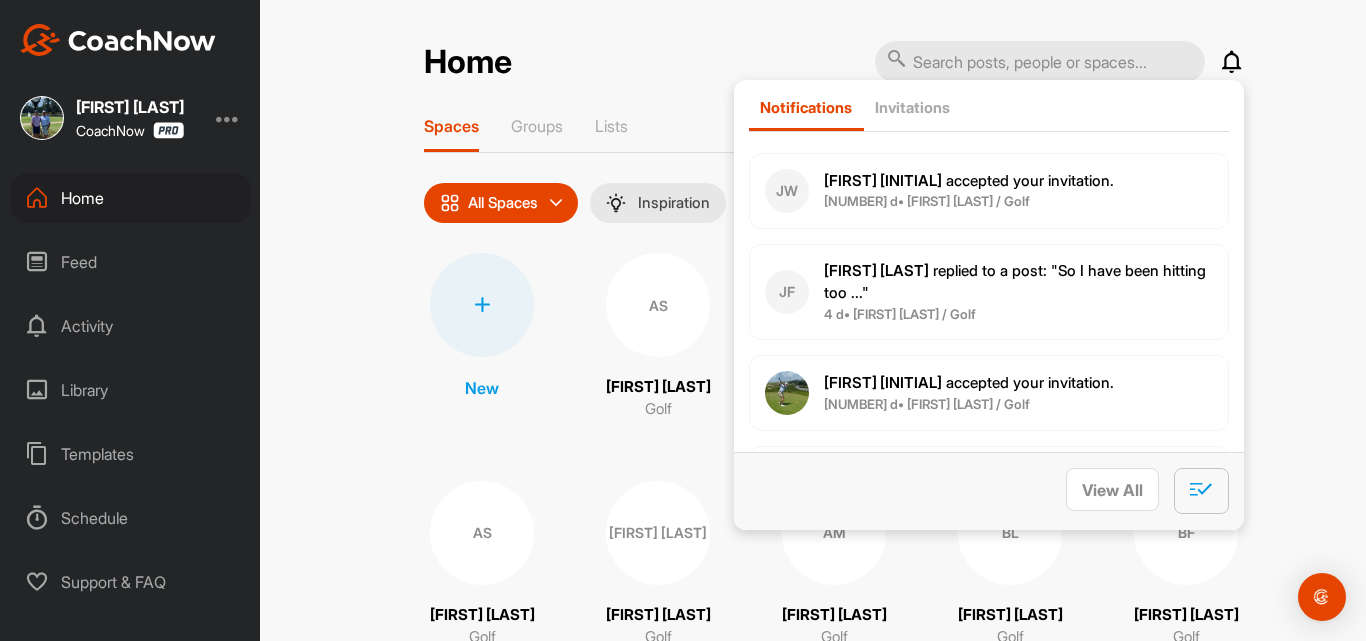 click at bounding box center (1201, 491) 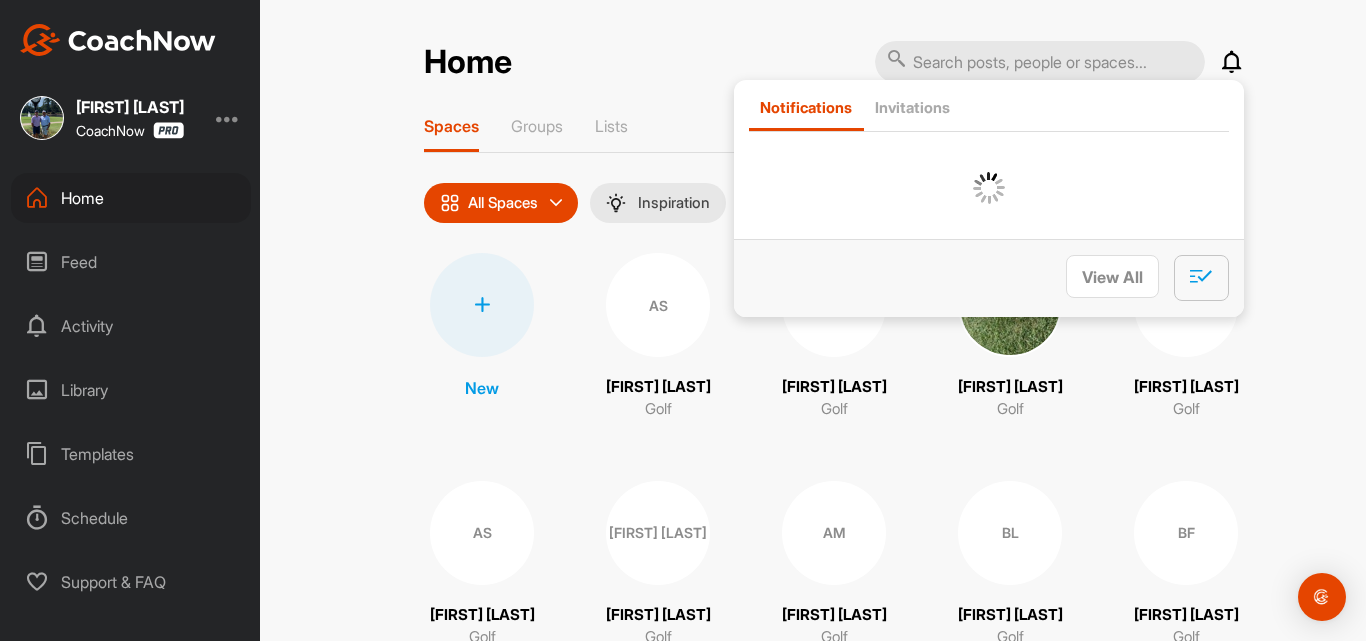 scroll, scrollTop: 0, scrollLeft: 0, axis: both 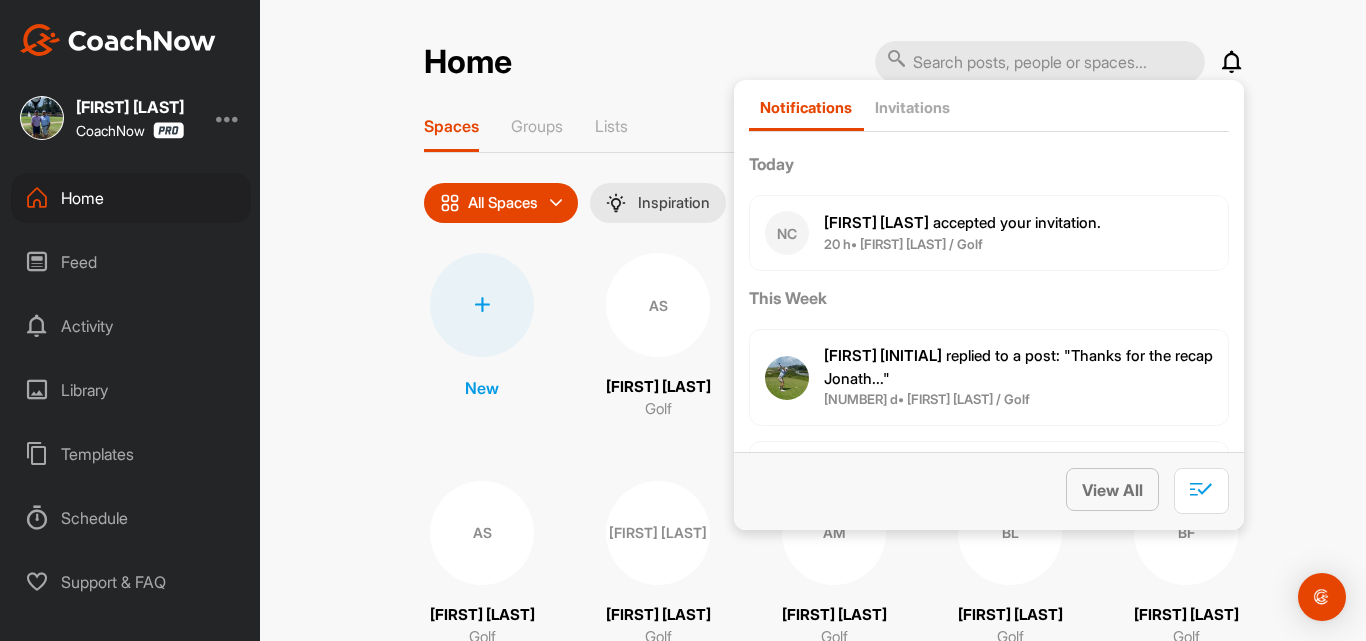 click on "View All" at bounding box center [1112, 490] 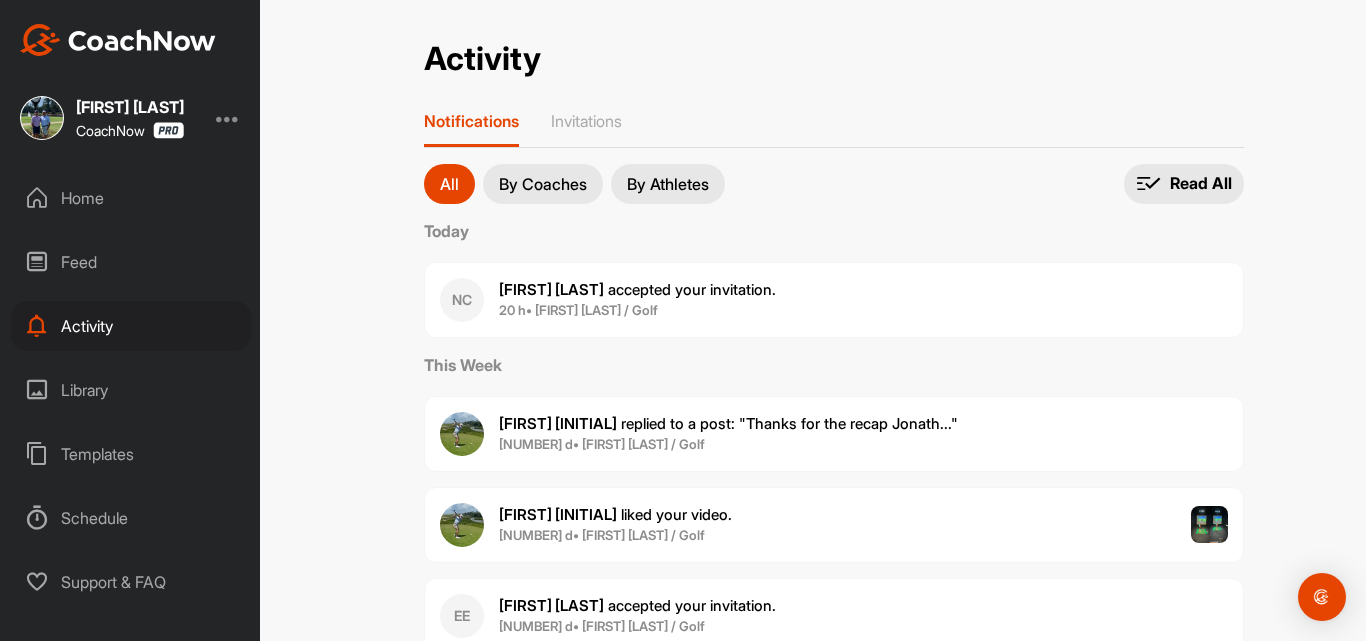 scroll, scrollTop: 0, scrollLeft: 0, axis: both 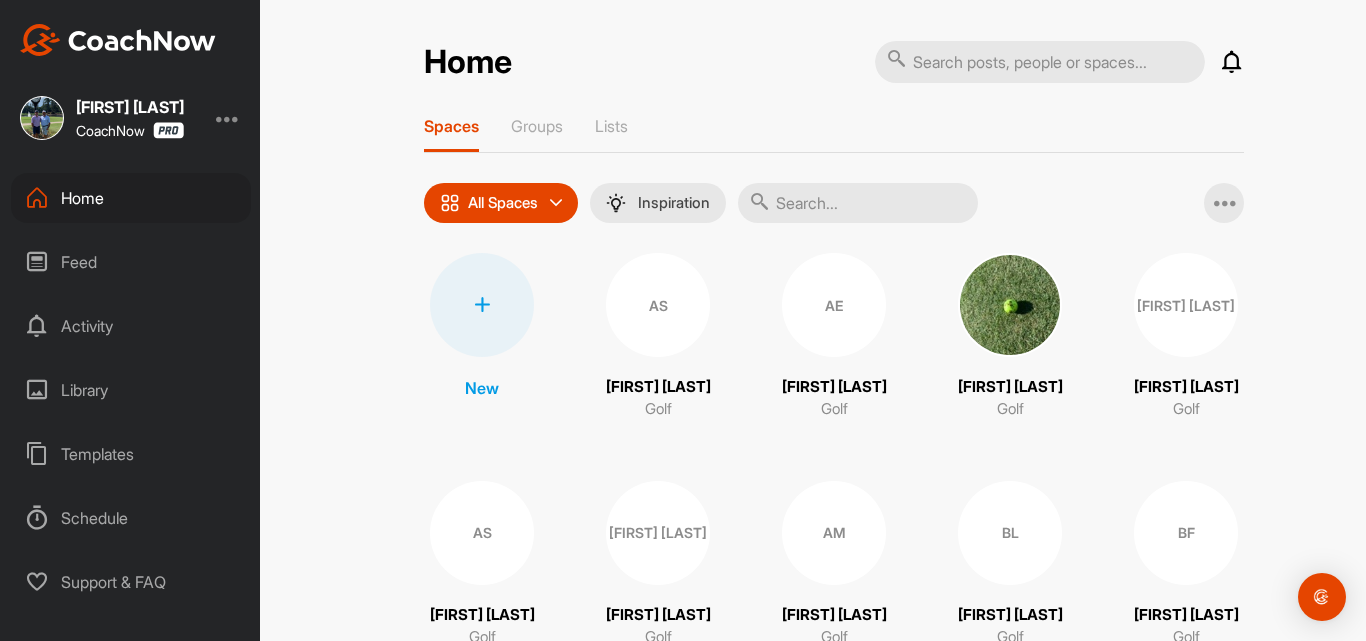 click at bounding box center [1232, 62] 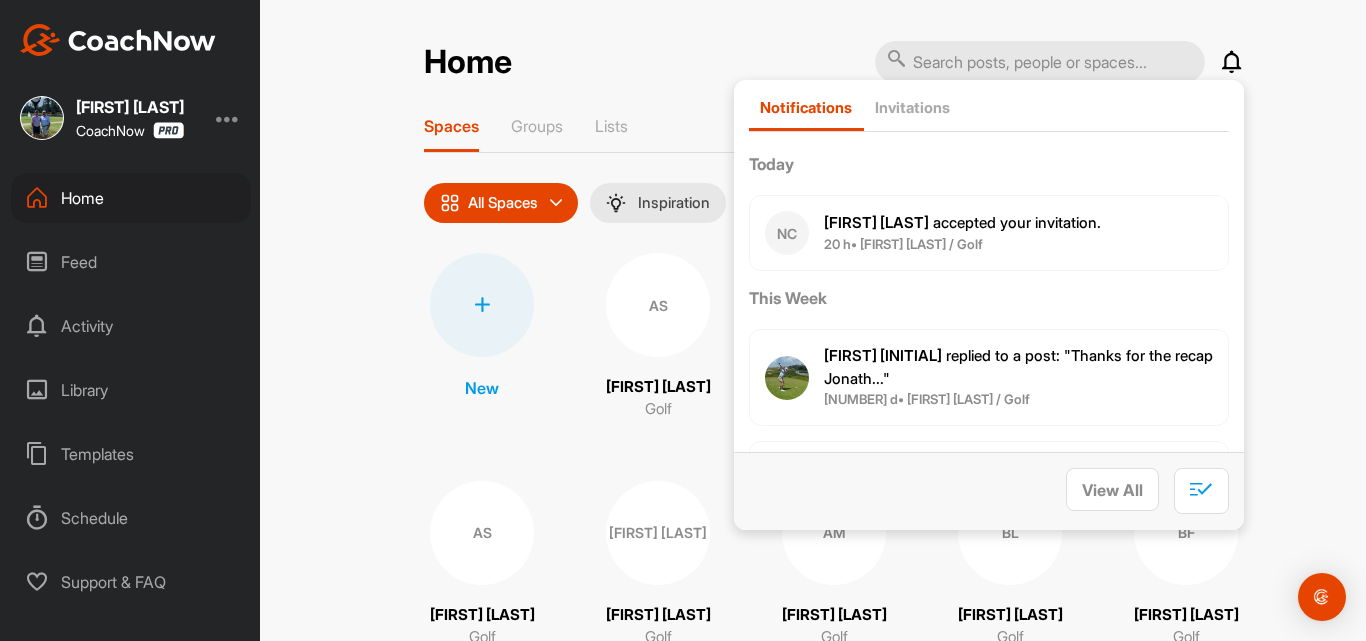 click at bounding box center (1232, 62) 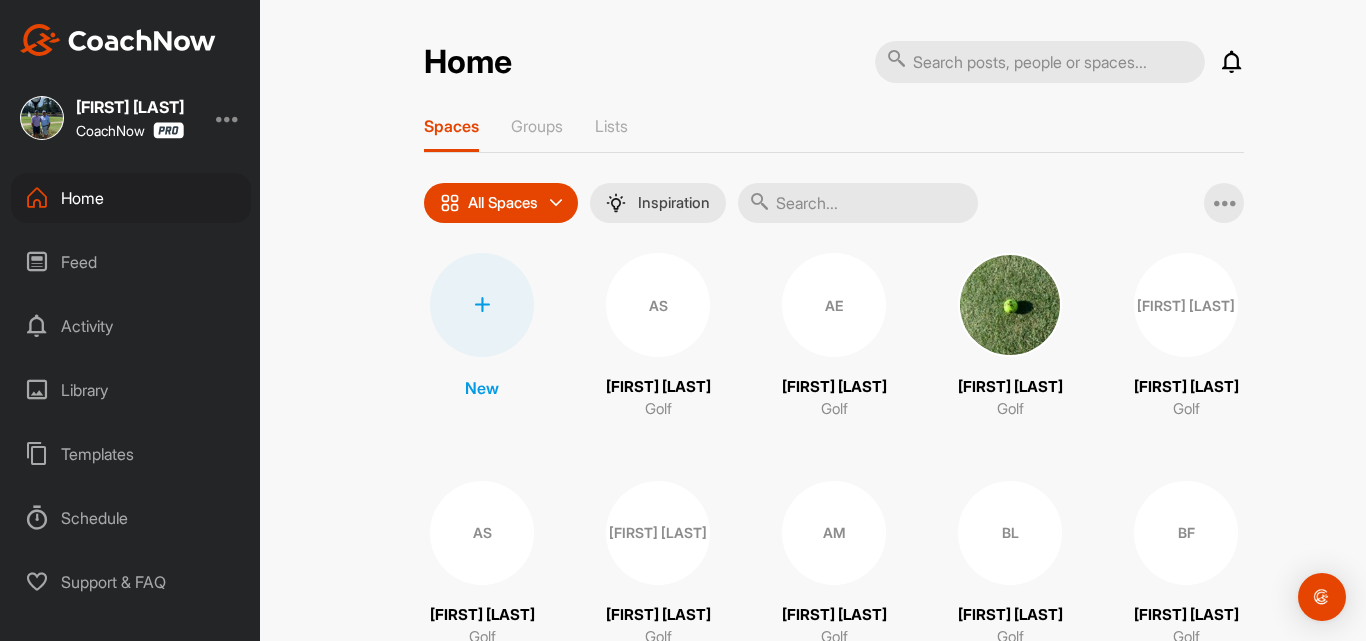 click at bounding box center (556, 203) 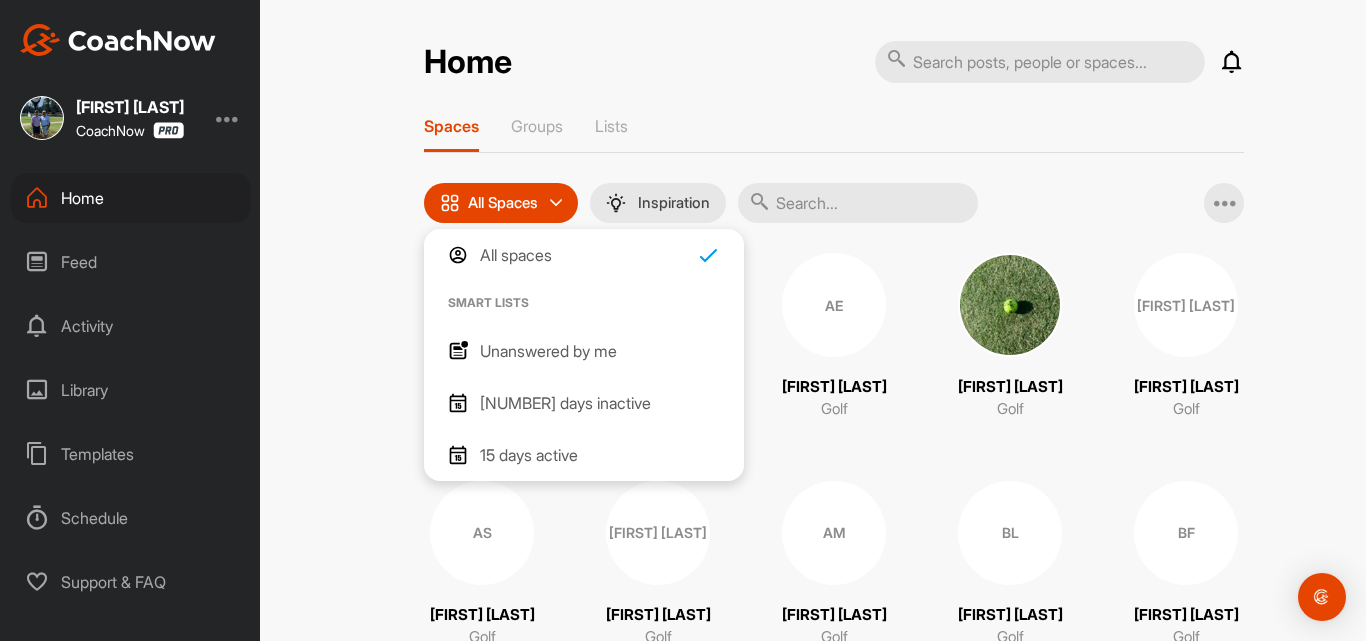 click on "Spaces Groups Lists All Spaces All spaces SMART LISTS Unanswered by me 15 days inactive 15 days active Inspiration Add Multiple Spaces New AS Adam Snee Golf AE Alec E Golf Andrew Slaughter Golf AH Andy Hackett Golf AS Andy Seavers Golf AB Anna Grace Bolen Golf AM Anthony Mole' Golf BL Barney Lynch Golf BF Ben Fogg Golf BP Ben Phillips Golf BZ Ben Z Golf BM Betsy Martin Golf BO Bill Olson Golf BS Billy Shuman Golf BB Bizzy Golf BM Bob Moran Golf BW Bob W Golf BW Brad Wilson Golf BG Brandon Graham Golf BH Brent  W Herlong Golf BH Brent Herlong Golf BH Brent Horne Golf BK Brett Kraeling Golf BR Brian Ruther Golf BY Brooke Yarbrough Golf CP Caleb Pierce Golf CS Chad Smith Golf CC Chanan Cole Golf CC Charles Carr Golf CR Charlie Roe Golf CH Chris Huff Golf CM Chris Mortimer Golf CO Chris Ostrander Golf CB Chrissie Barth Golf CS Chuck slaughter Golf CW Cody Ward Golf Collie Golf D2 Dan Henry 2 Golf DT Daniel Territo Golf DB Danner S Benfield Golf DA David Agee Golf David Haselden Golf DS David P Smith Golf DH Golf" at bounding box center [834, 2556] 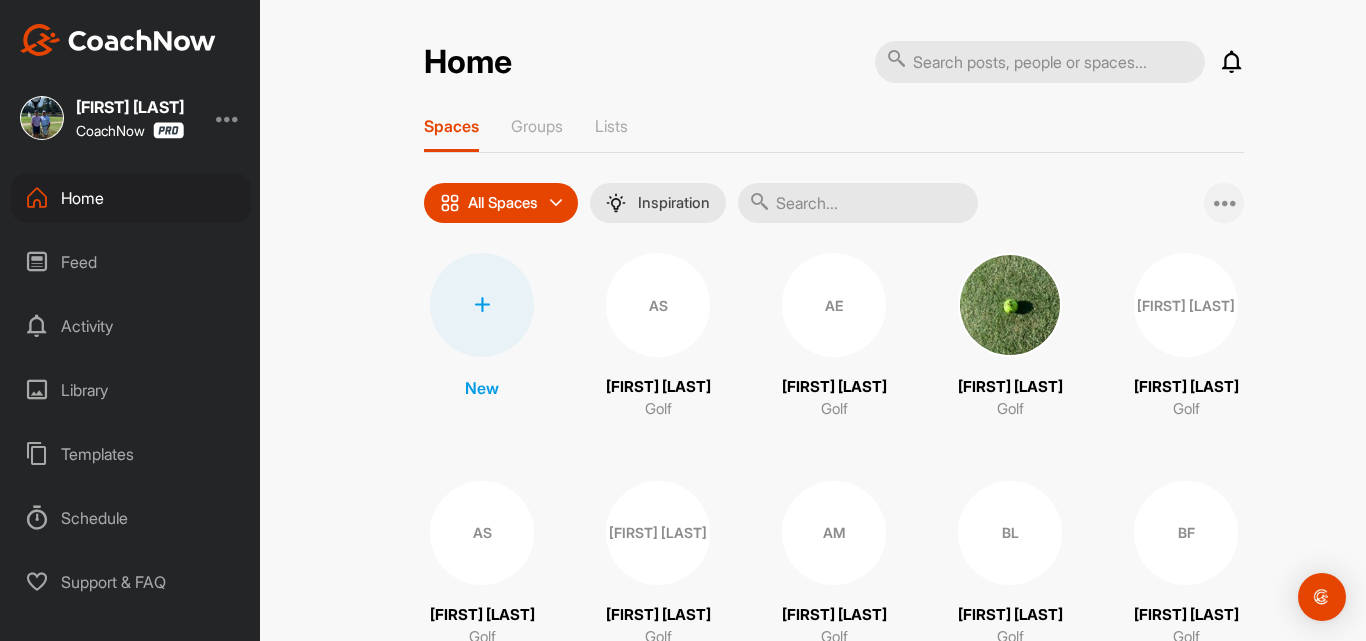 click at bounding box center (1224, 203) 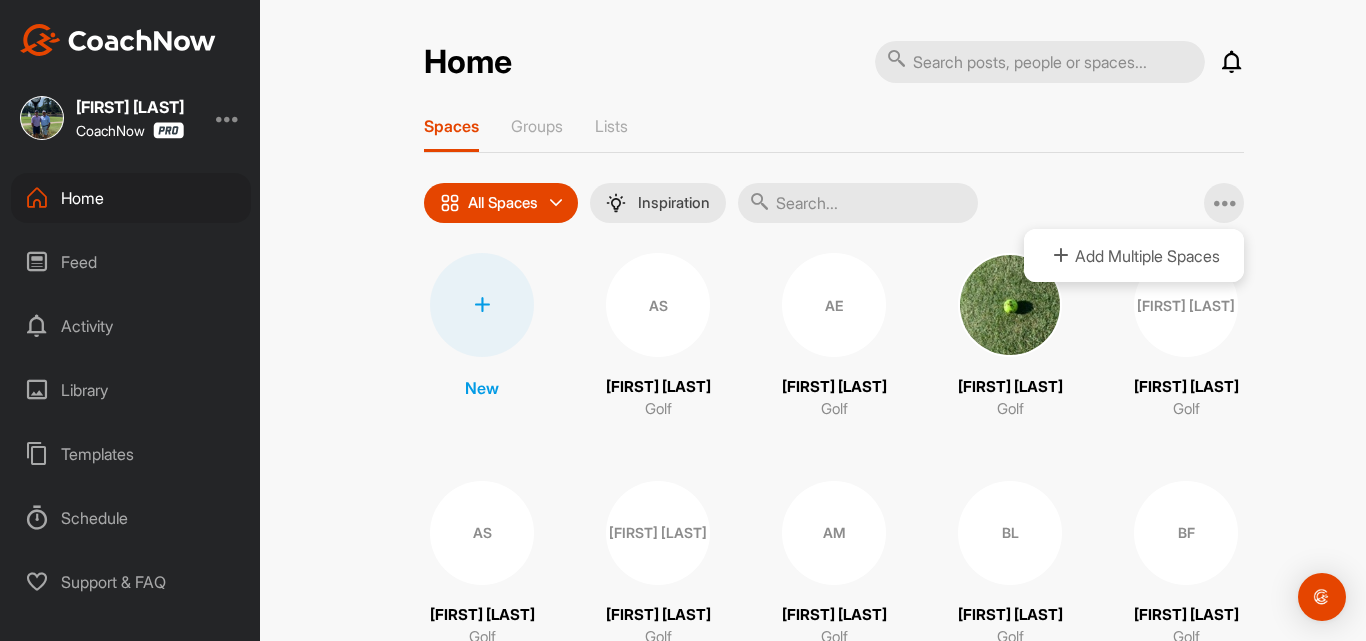 click on "Home Notifications Invitations Today NC Nancy C.   accepted your invitation . 20 h  • Nancy C. / Golf This Week Matt B.   replied to a post : "Thanks for the recap Jonath..." 1 d  • Matt B. / Golf Matt B.   liked your video . 1 d  • Matt Ball / Golf EE Eric E.   accepted your invitation . 1 d  • Eric E. / Golf JF John F.   liked your post . 1 d  • John Fink / Golf JF John F.   replied to a post : "This is awesome thank you J..." 1 d  • John F. / Golf JF John F.   liked your video . 1 d  • John Fink / Golf OE Owen E.   accepted your invitation . 1 d  • Owen E. / Golf JW JP W.   accepted your invitation . 2 d  • JP W. / Golf JF John F.   replied to a post : "So I have been hitting too ..." 4 d  • John F. / Golf Matt B.   accepted your invitation . 5 d  • Matt B. / Golf JF John F.   liked your video . 5 d  • John Fink / Golf JF John F.   replied to a post : "Awesome, thank you for this..." 5 d  • John F. / Golf DG Drew G.   accepted your invitation . 5 d  • Drew G. / Golf Jeremy S." at bounding box center [834, 320] 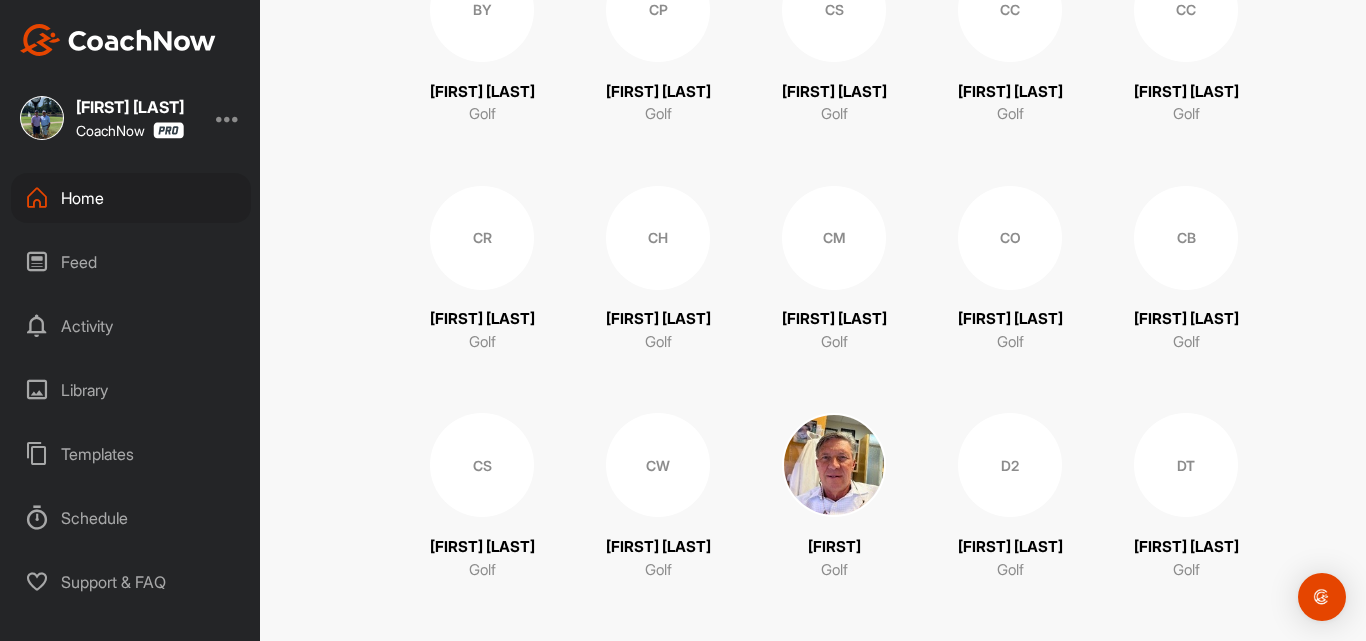 scroll, scrollTop: 1617, scrollLeft: 0, axis: vertical 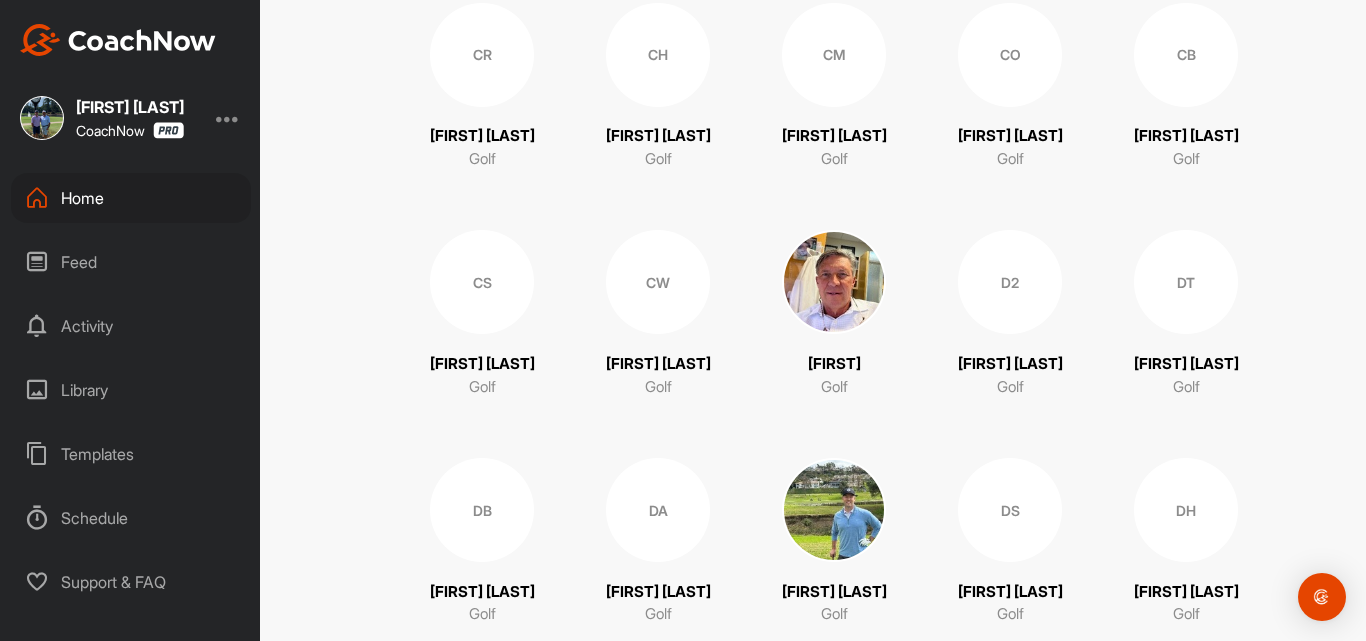 click at bounding box center (834, 282) 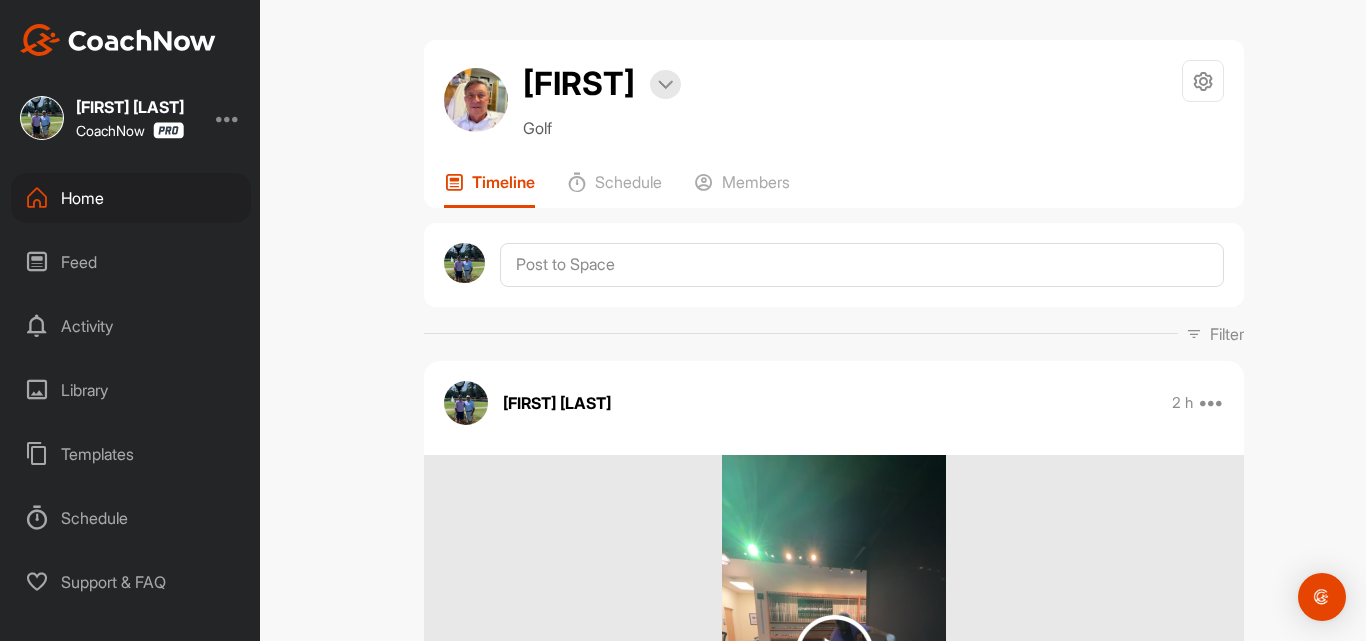 scroll, scrollTop: 0, scrollLeft: 0, axis: both 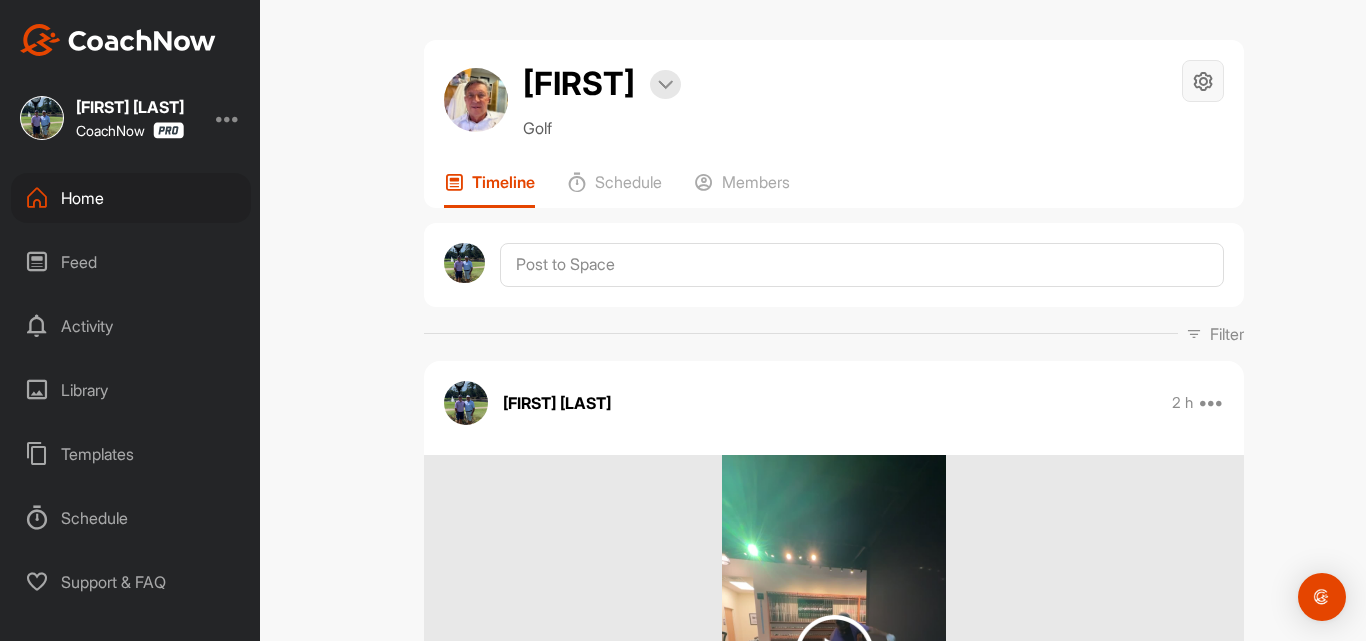 click at bounding box center (1203, 81) 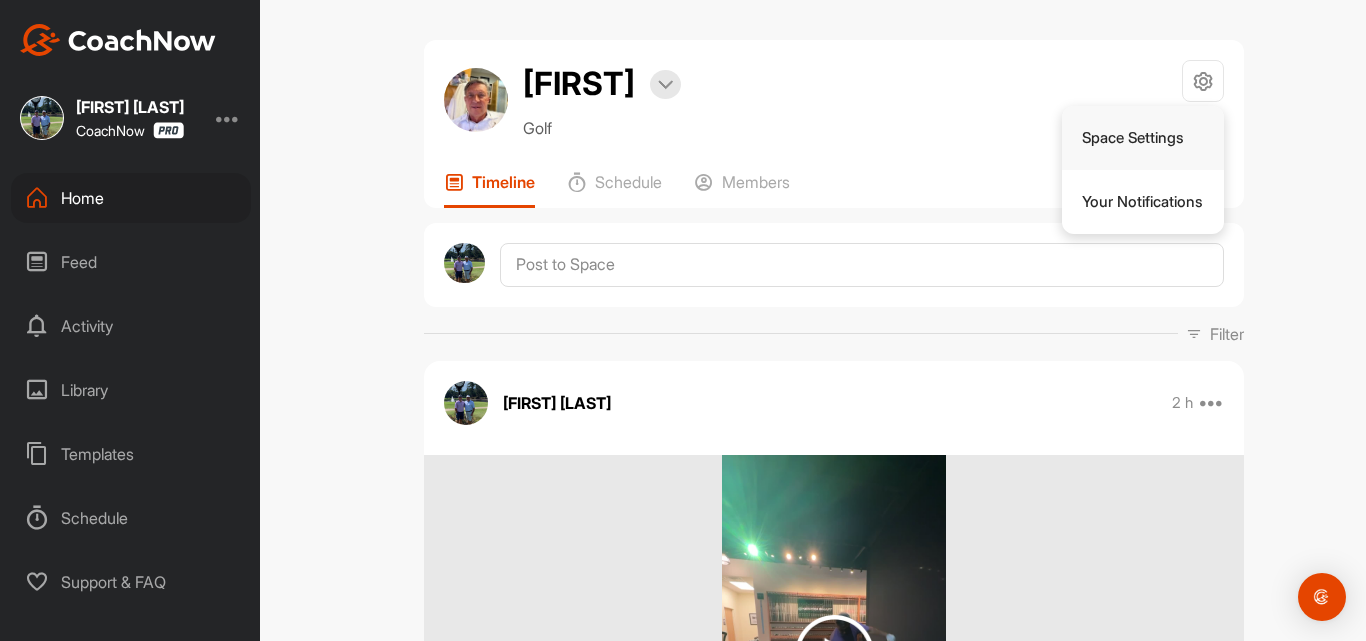 click on "Space Settings" at bounding box center (1143, 138) 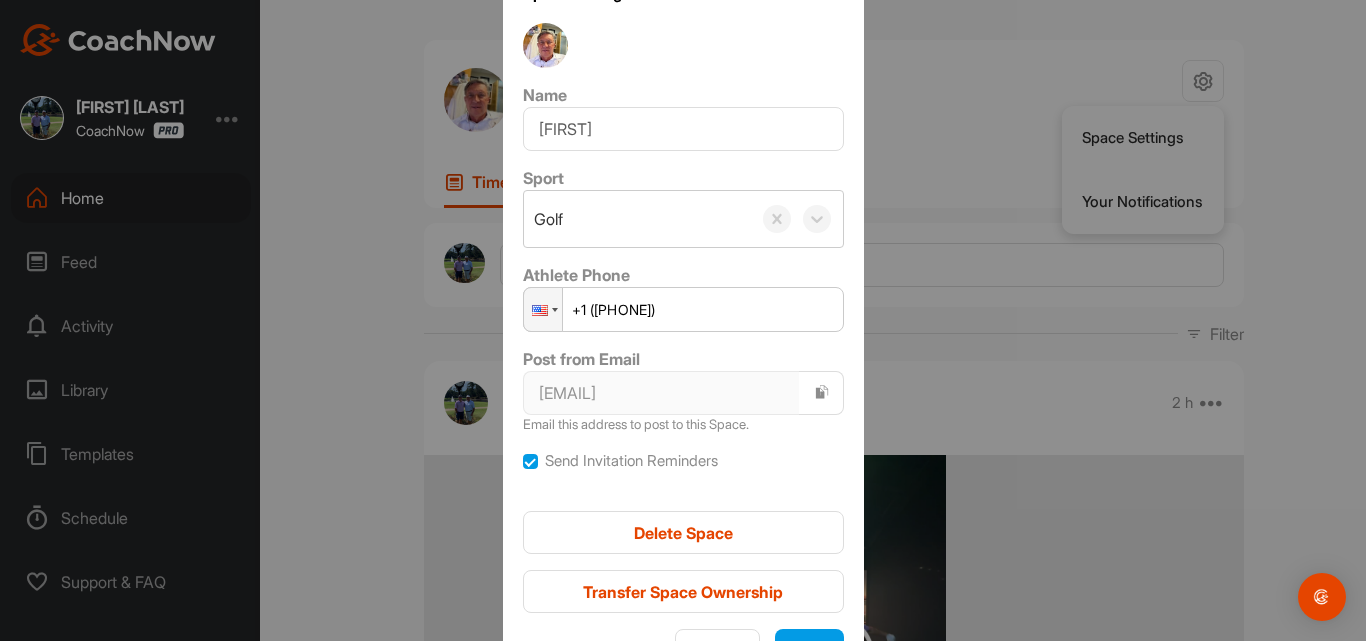 scroll, scrollTop: 93, scrollLeft: 0, axis: vertical 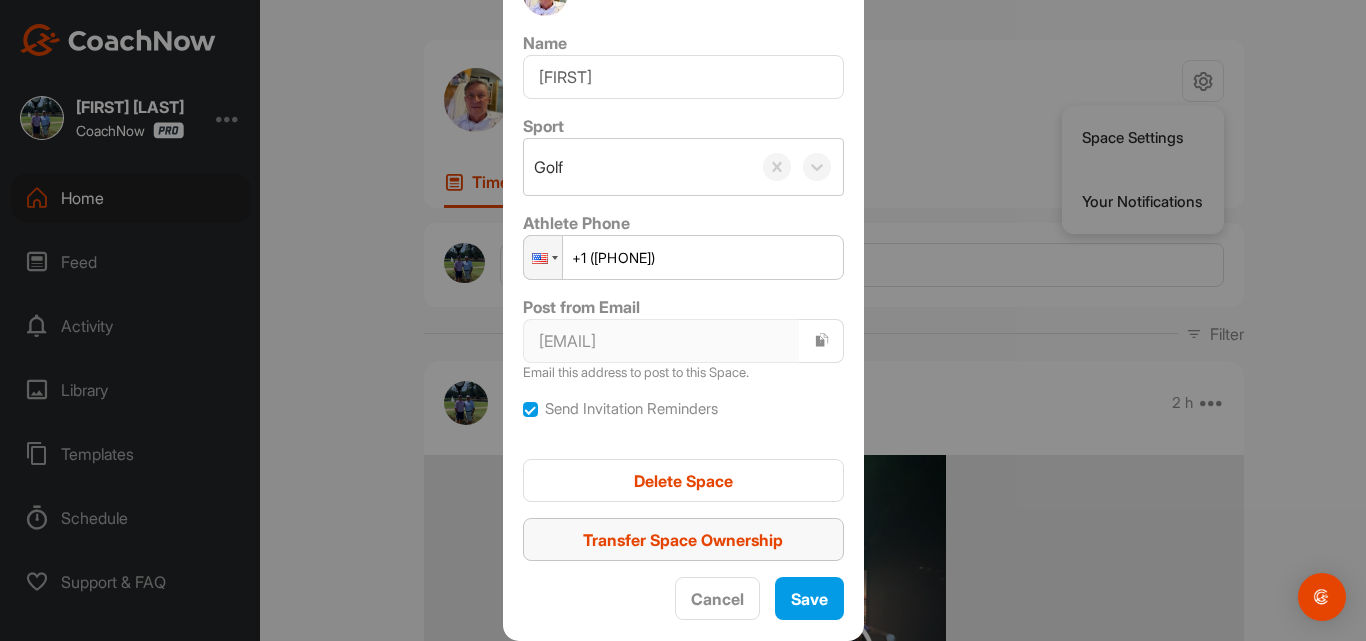 click on "Transfer Space Ownership" at bounding box center (683, 540) 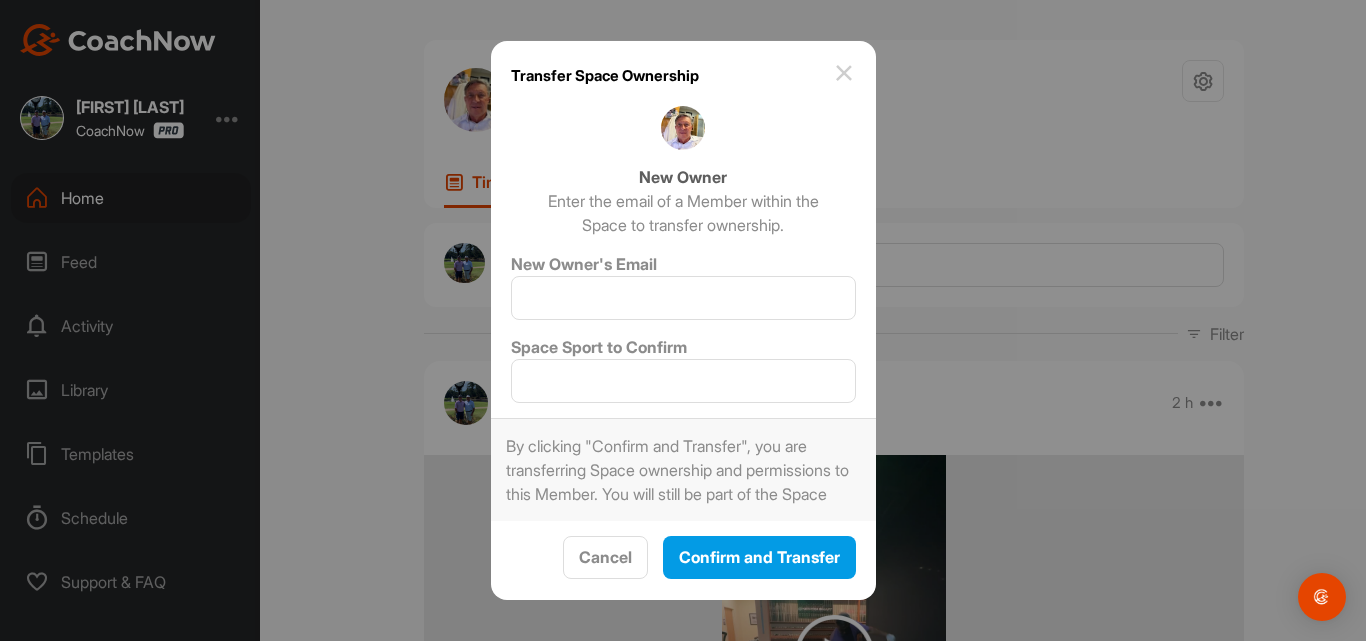 click at bounding box center (844, 73) 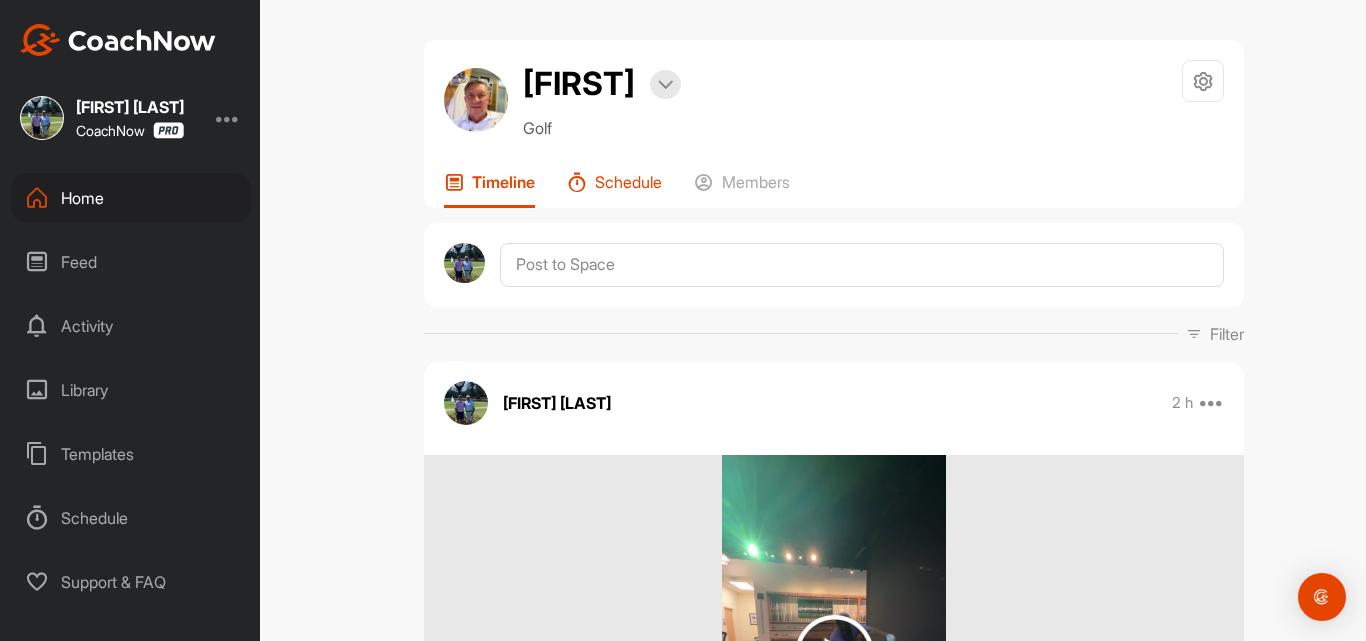 click on "Schedule" at bounding box center [628, 182] 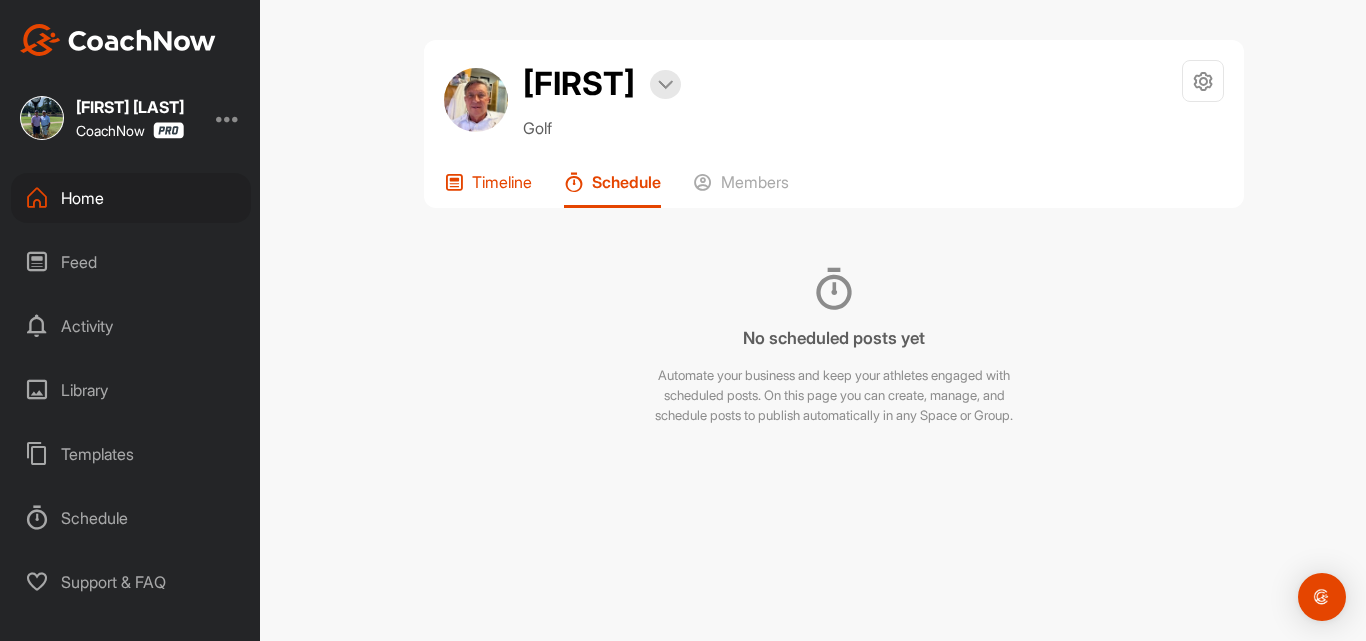 scroll, scrollTop: 0, scrollLeft: 0, axis: both 